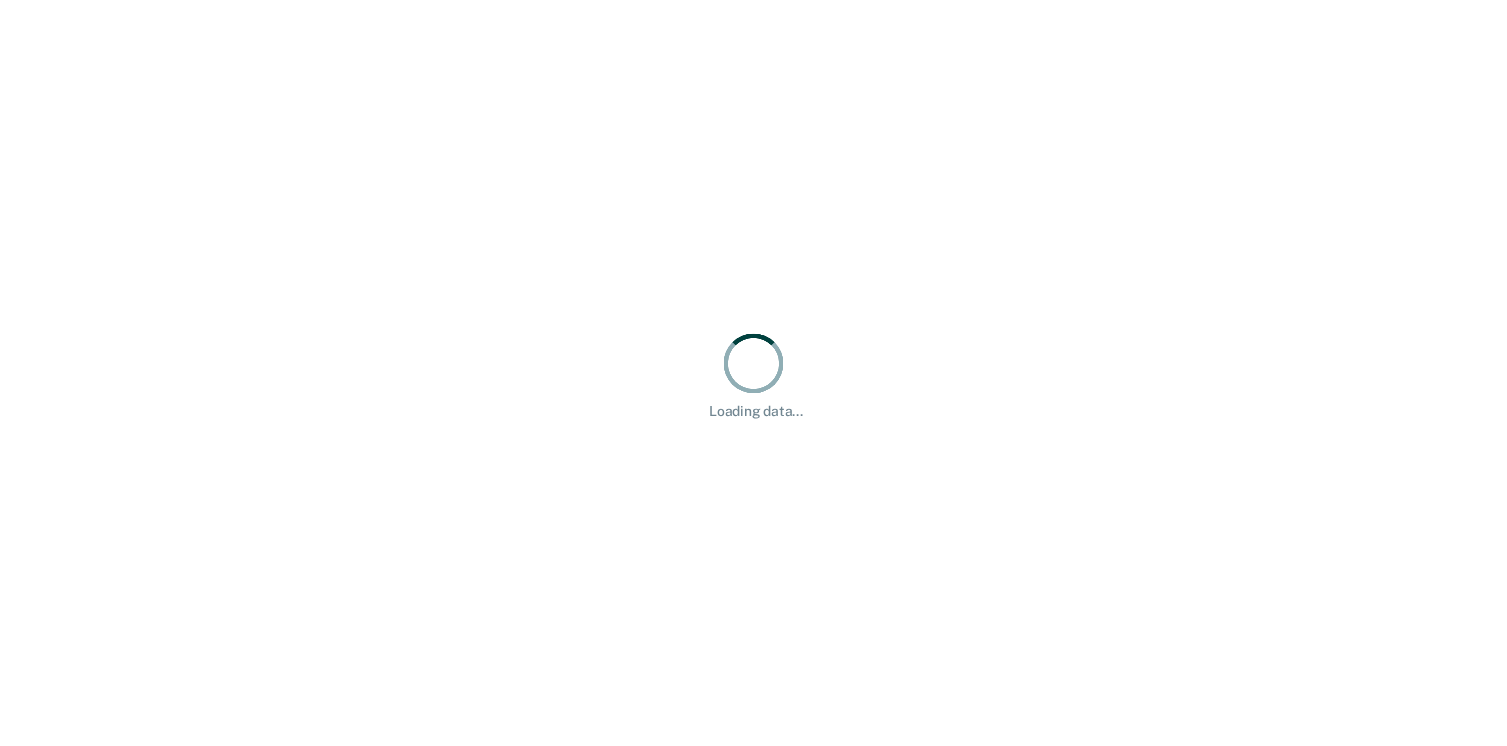 scroll, scrollTop: 0, scrollLeft: 0, axis: both 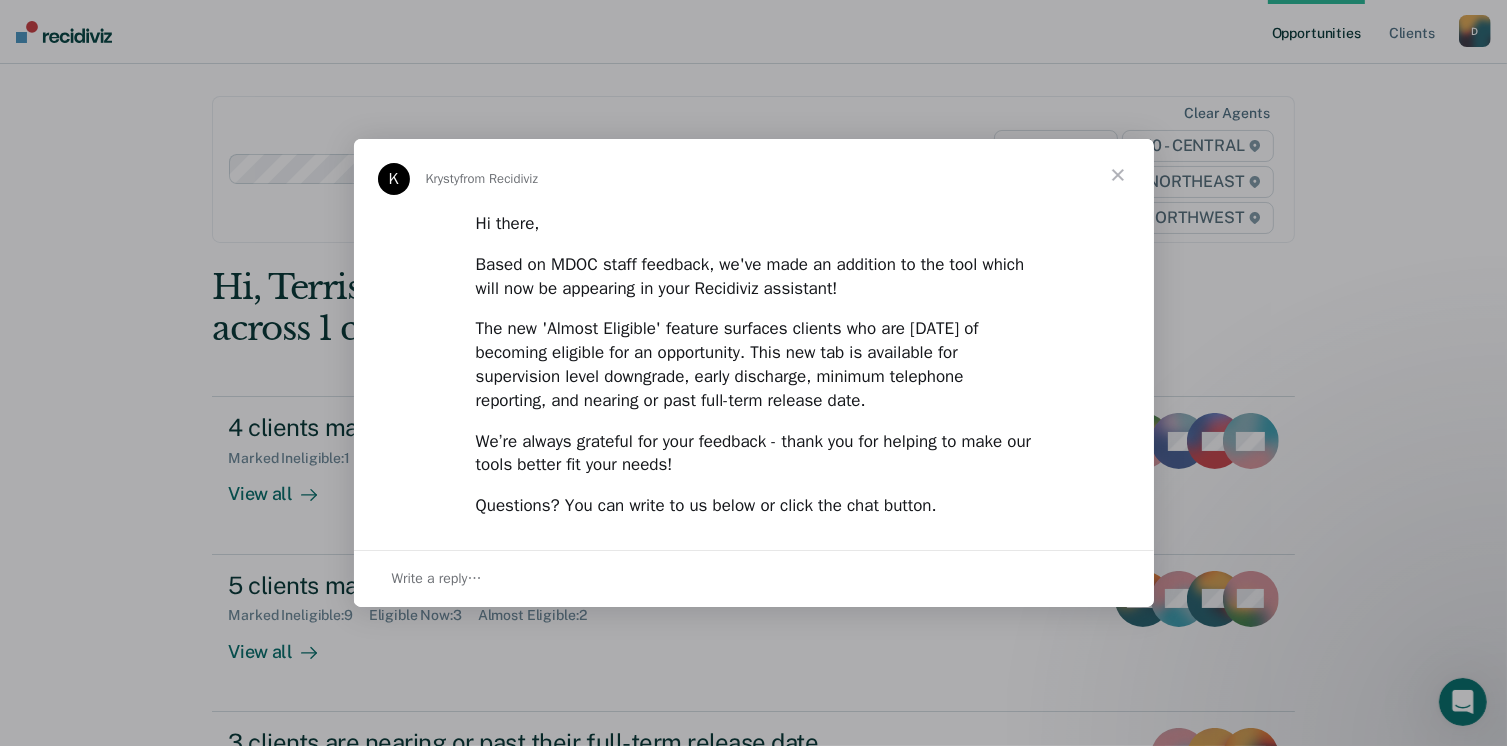 click at bounding box center (1118, 175) 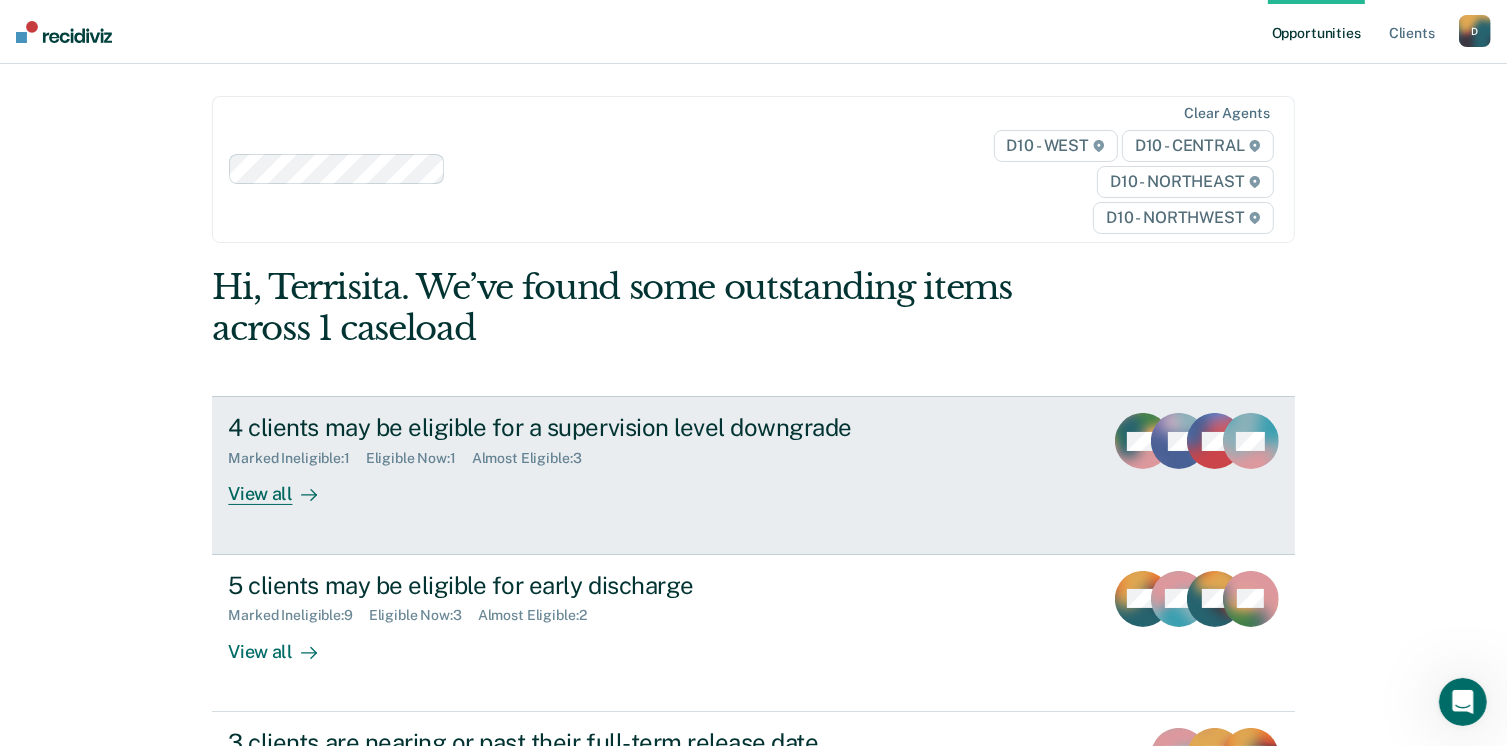 click on "View all" at bounding box center [284, 486] 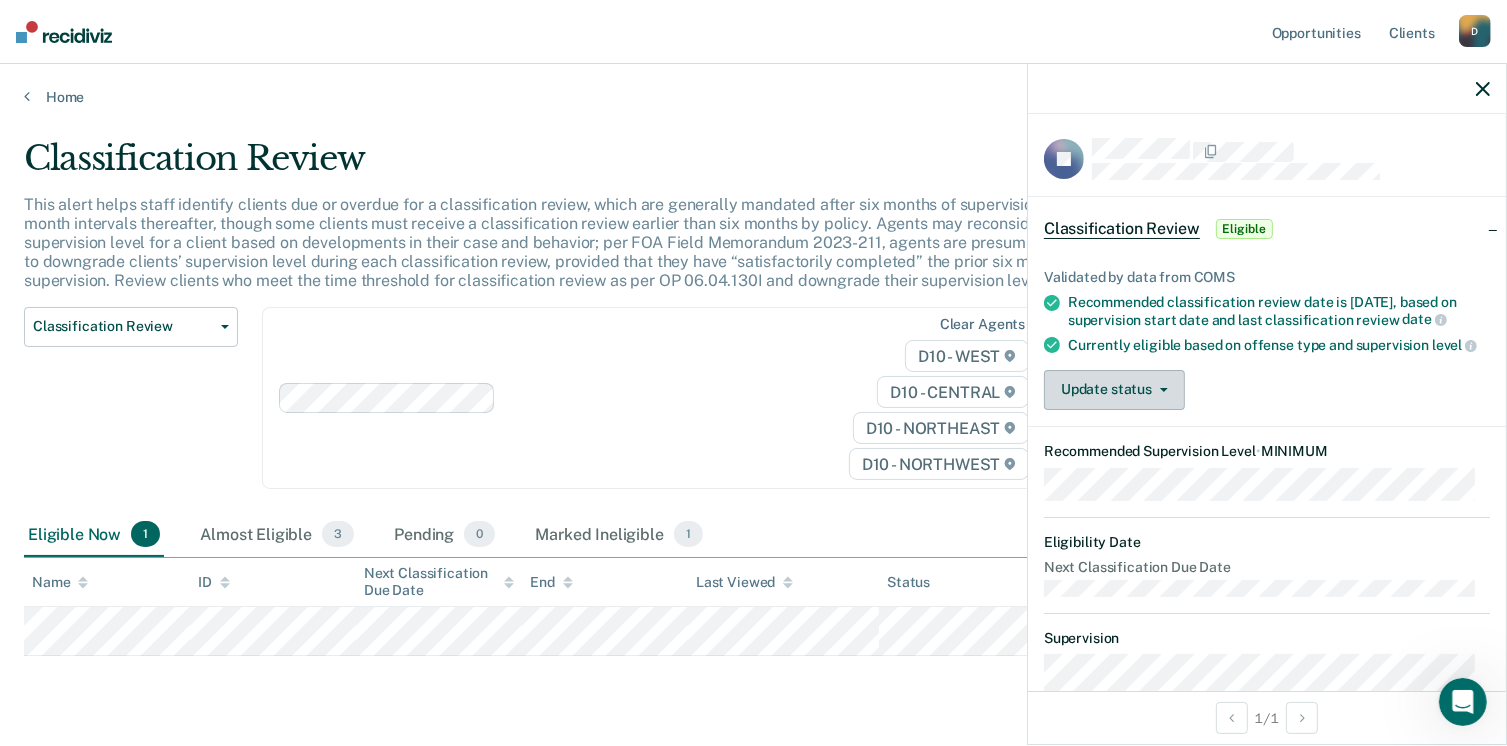 click on "Update status" at bounding box center (1114, 390) 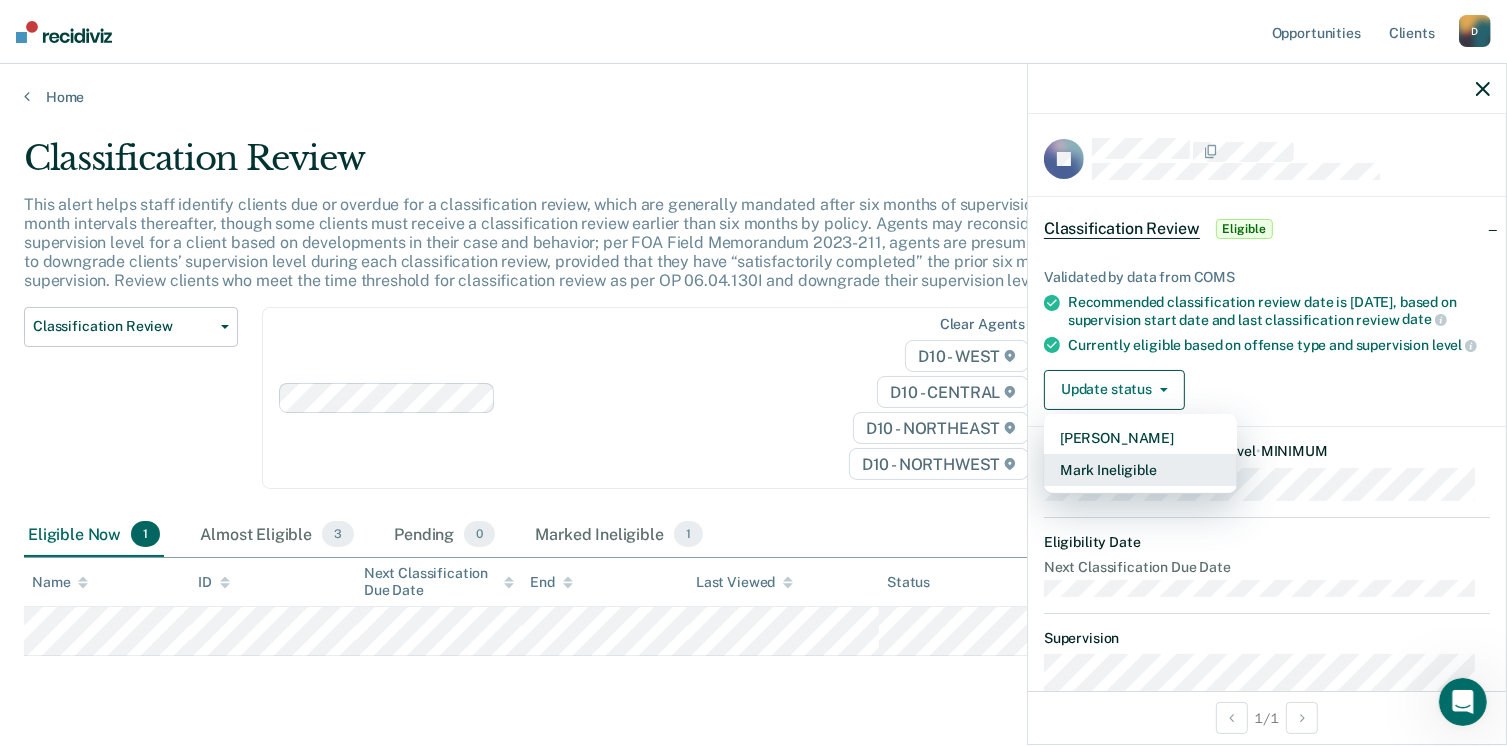 click on "Mark Ineligible" at bounding box center [1140, 470] 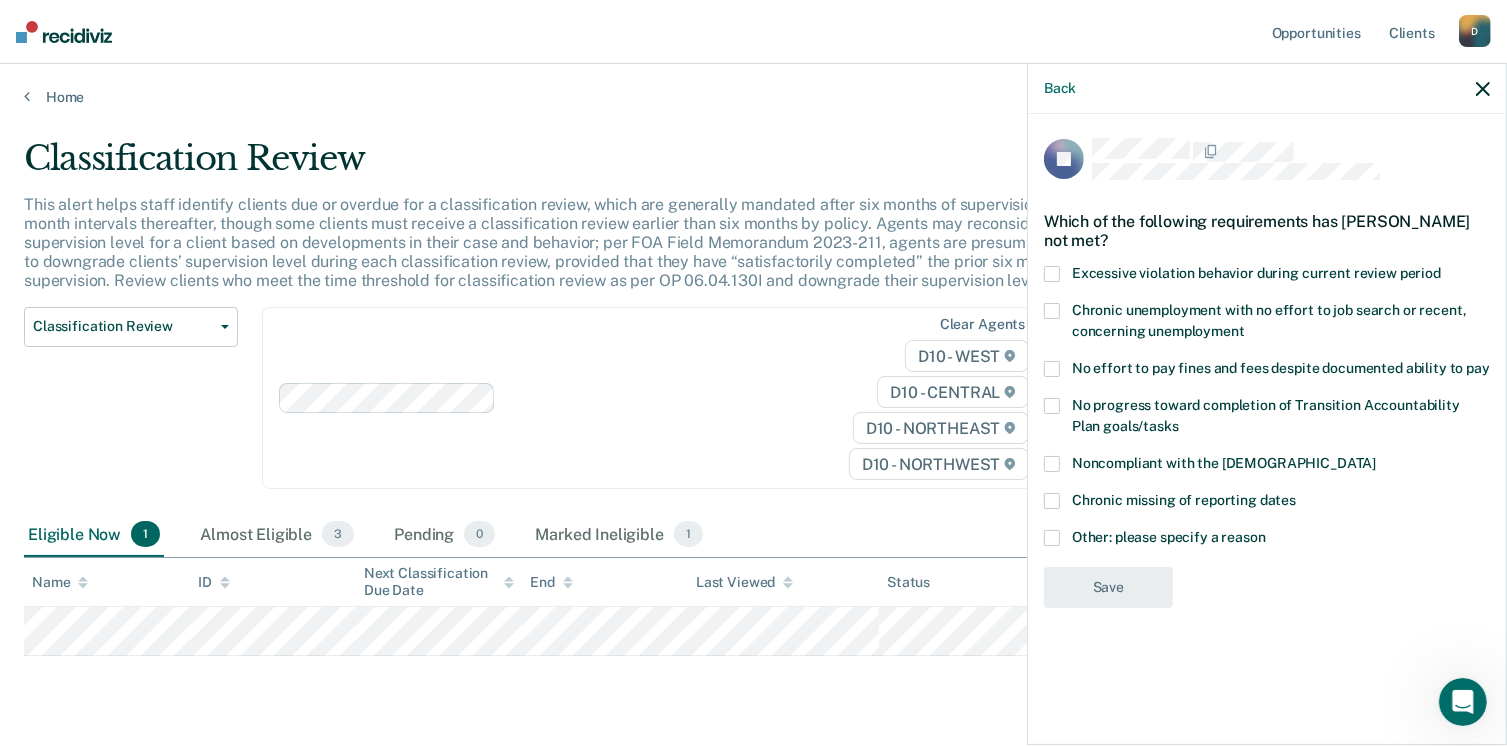 click at bounding box center (1052, 369) 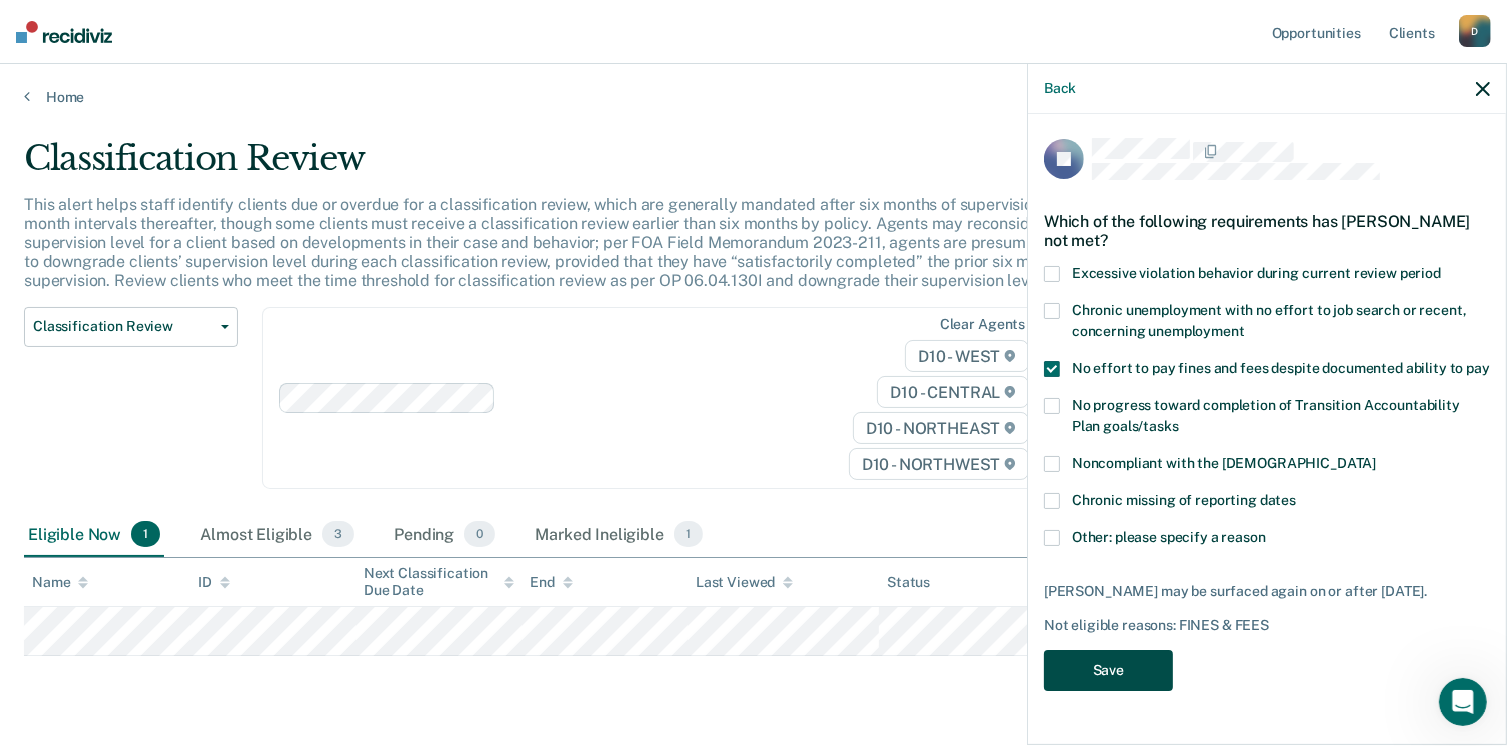 click on "Save" at bounding box center [1108, 670] 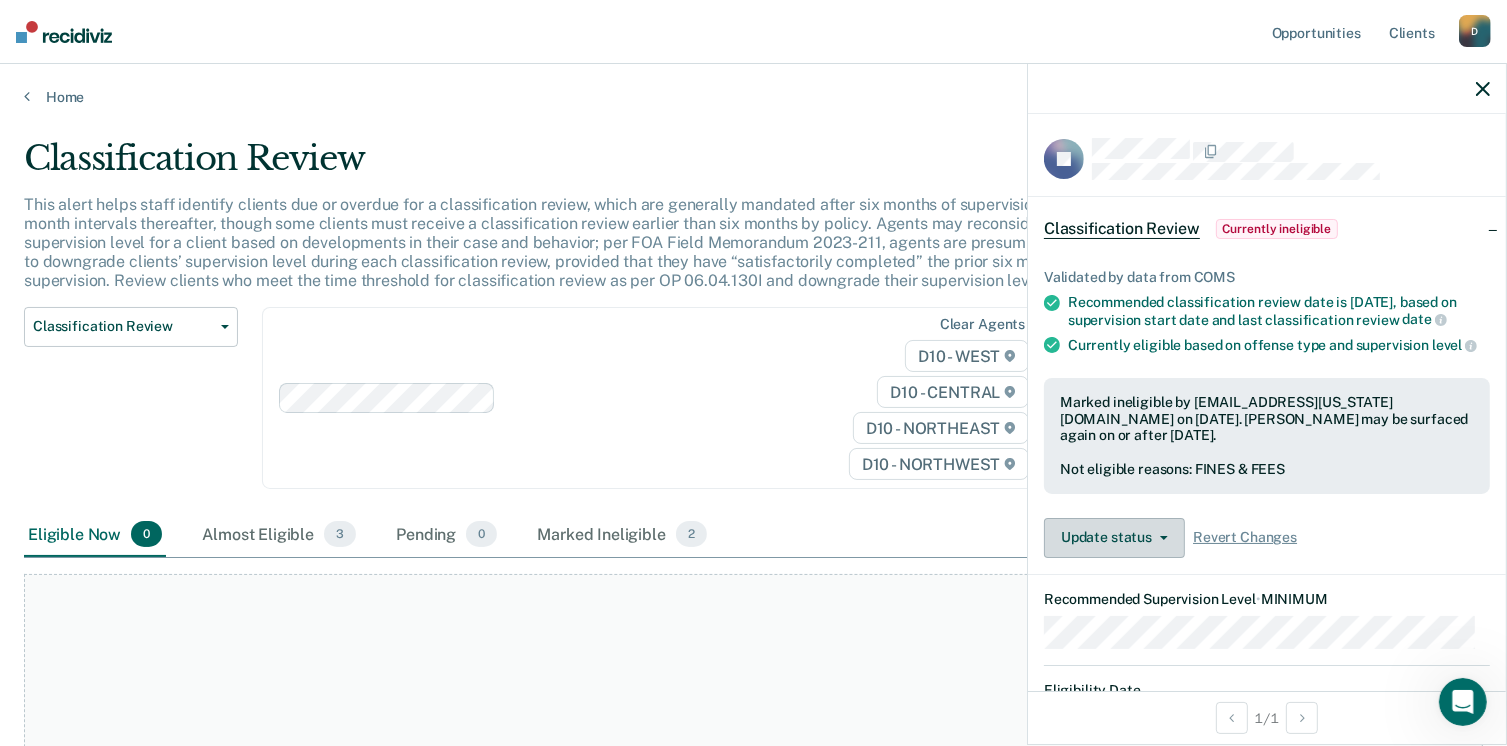 click on "Update status" at bounding box center [1114, 538] 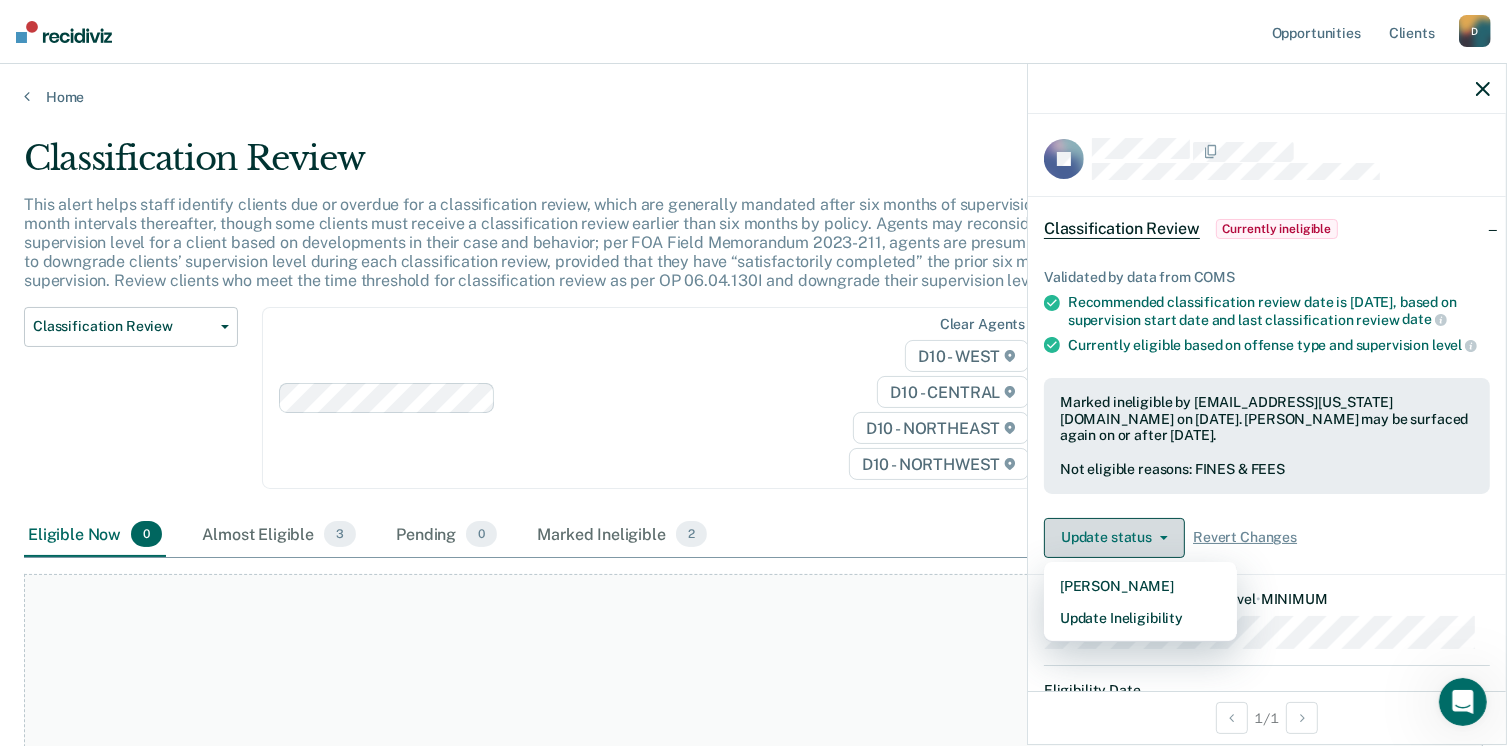 click on "Update status" at bounding box center [1114, 538] 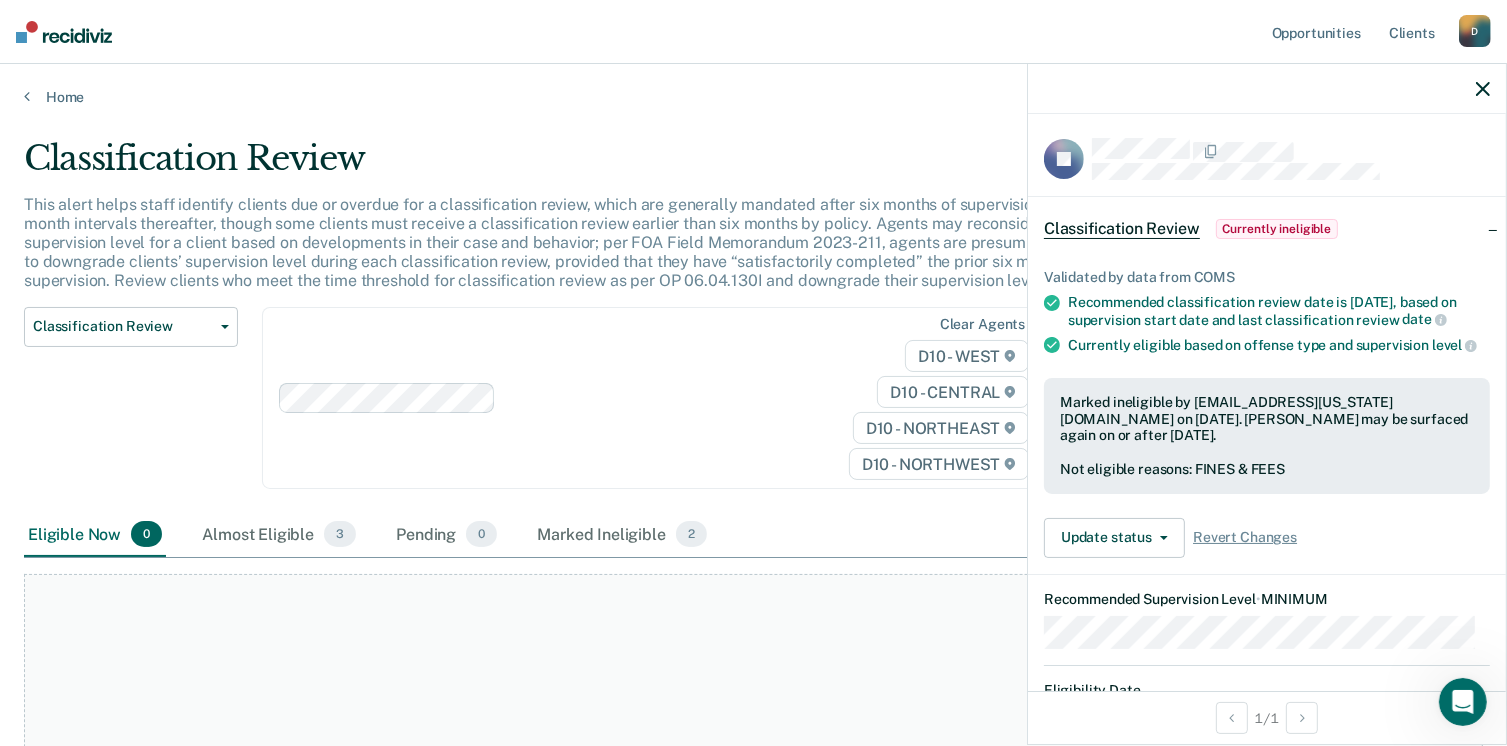 click at bounding box center (1267, 89) 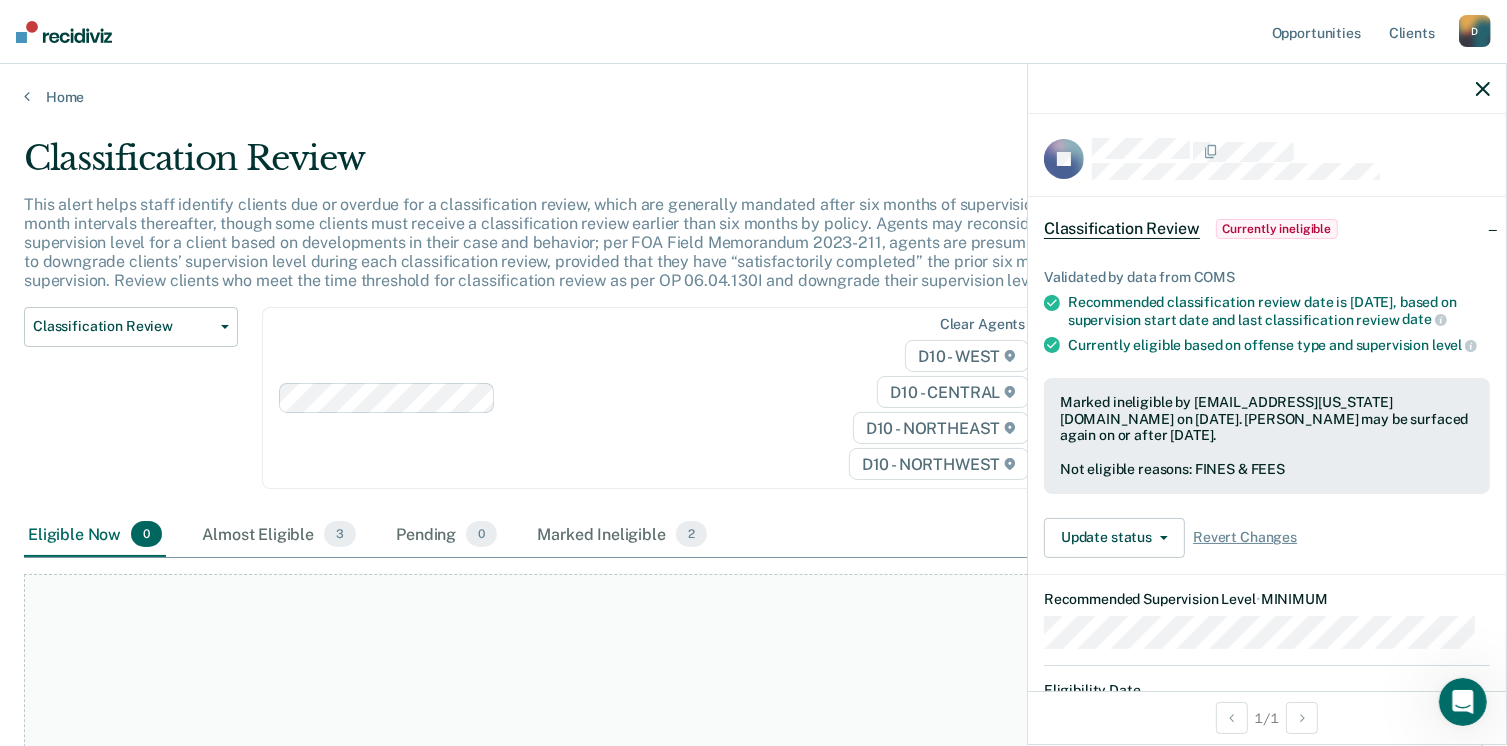 click on "D" at bounding box center [1475, 31] 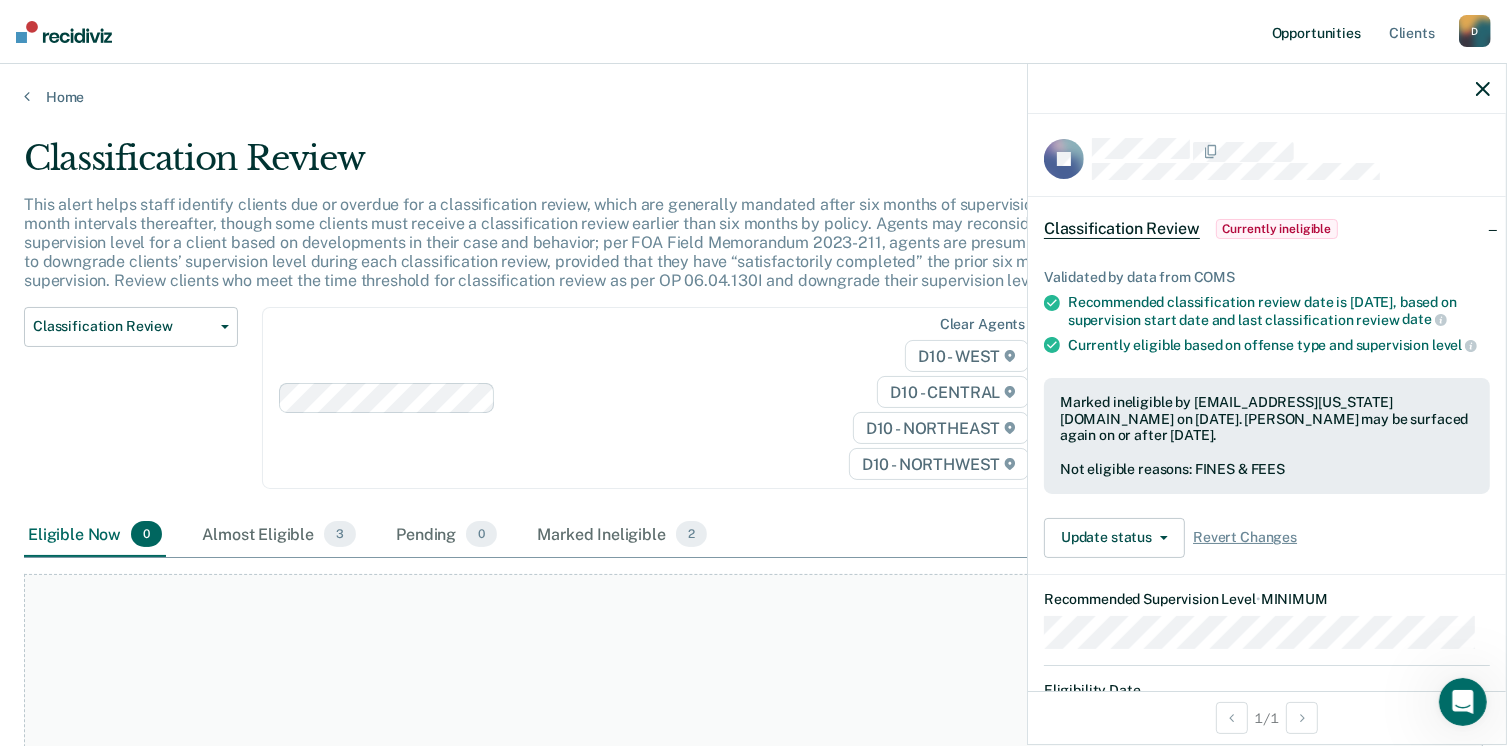 click on "Opportunities" at bounding box center [1316, 32] 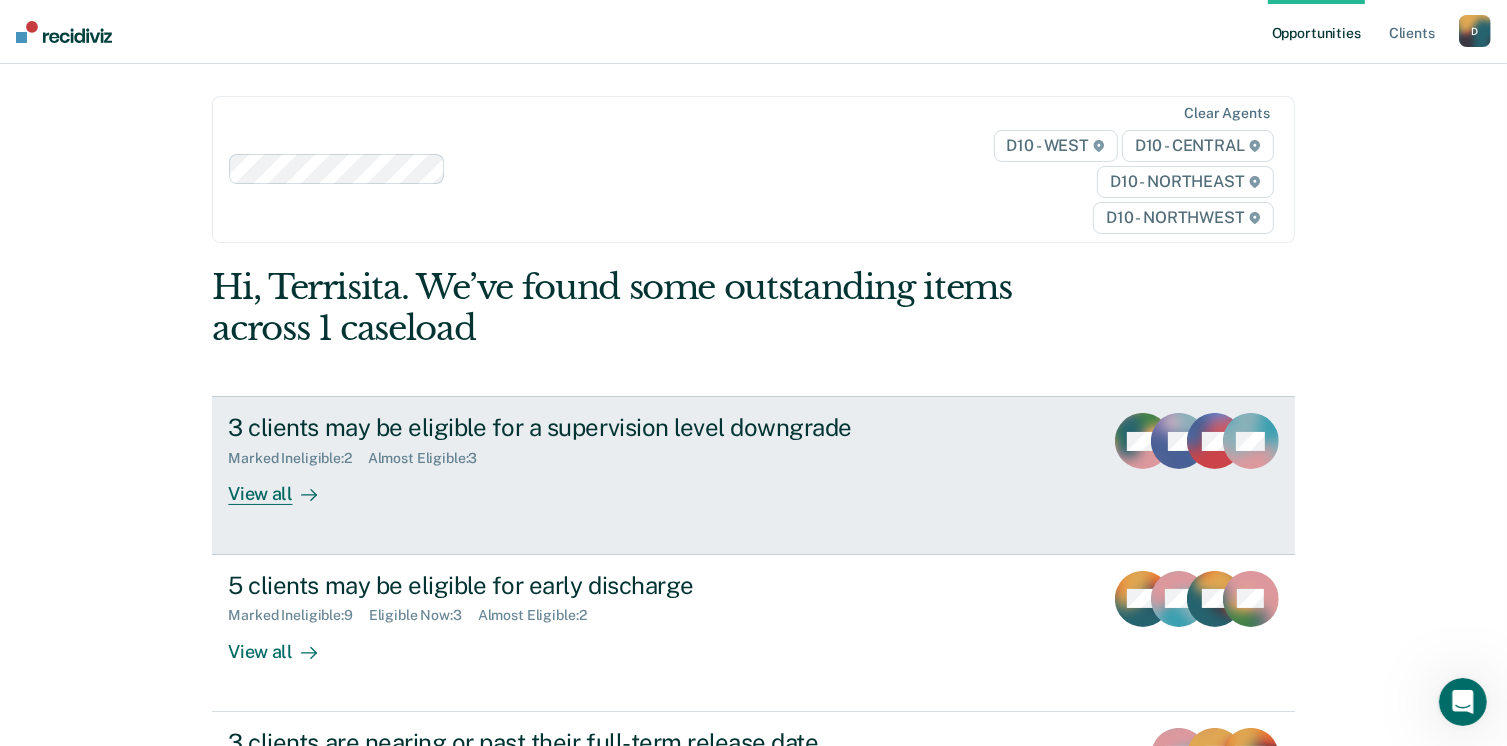 click on "View all" at bounding box center [284, 486] 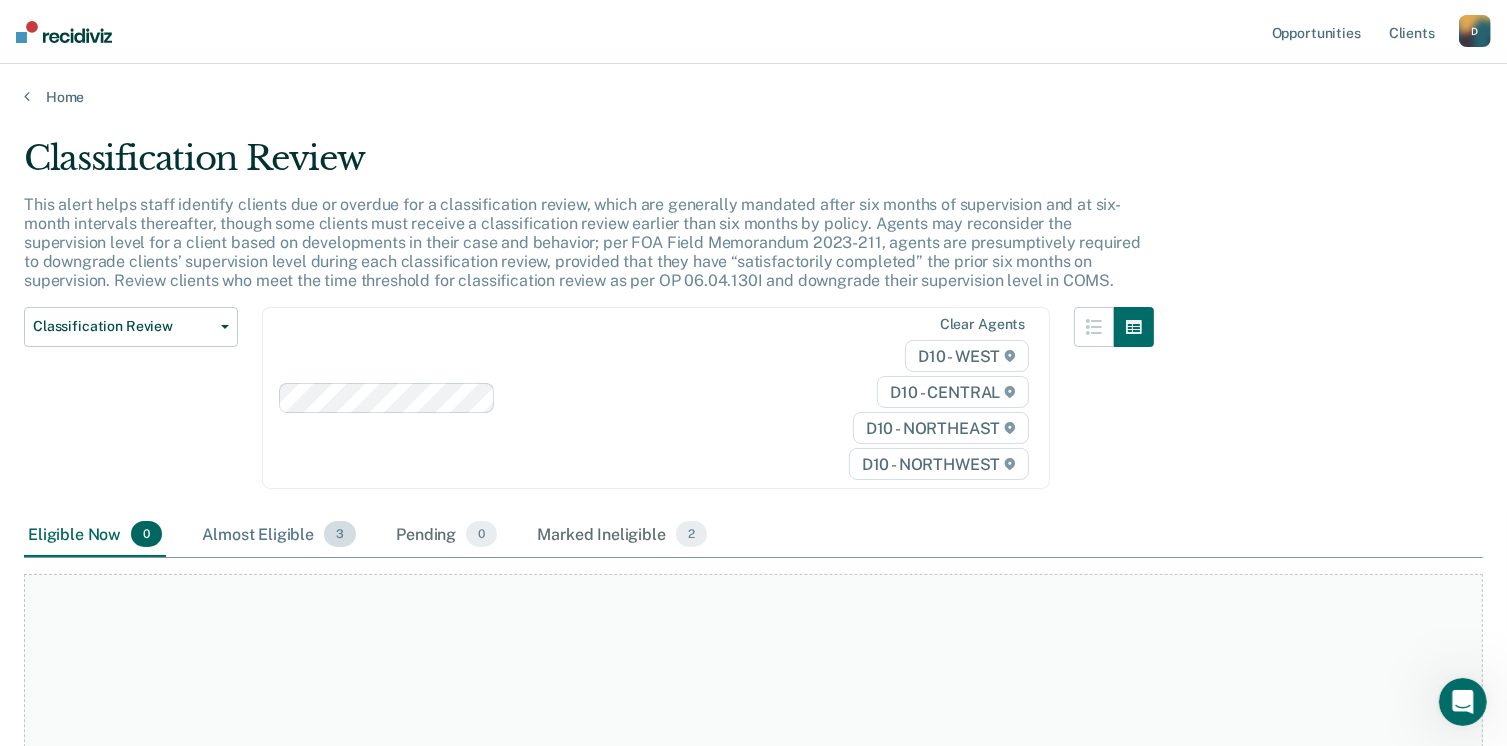 click on "Almost Eligible 3" at bounding box center [279, 535] 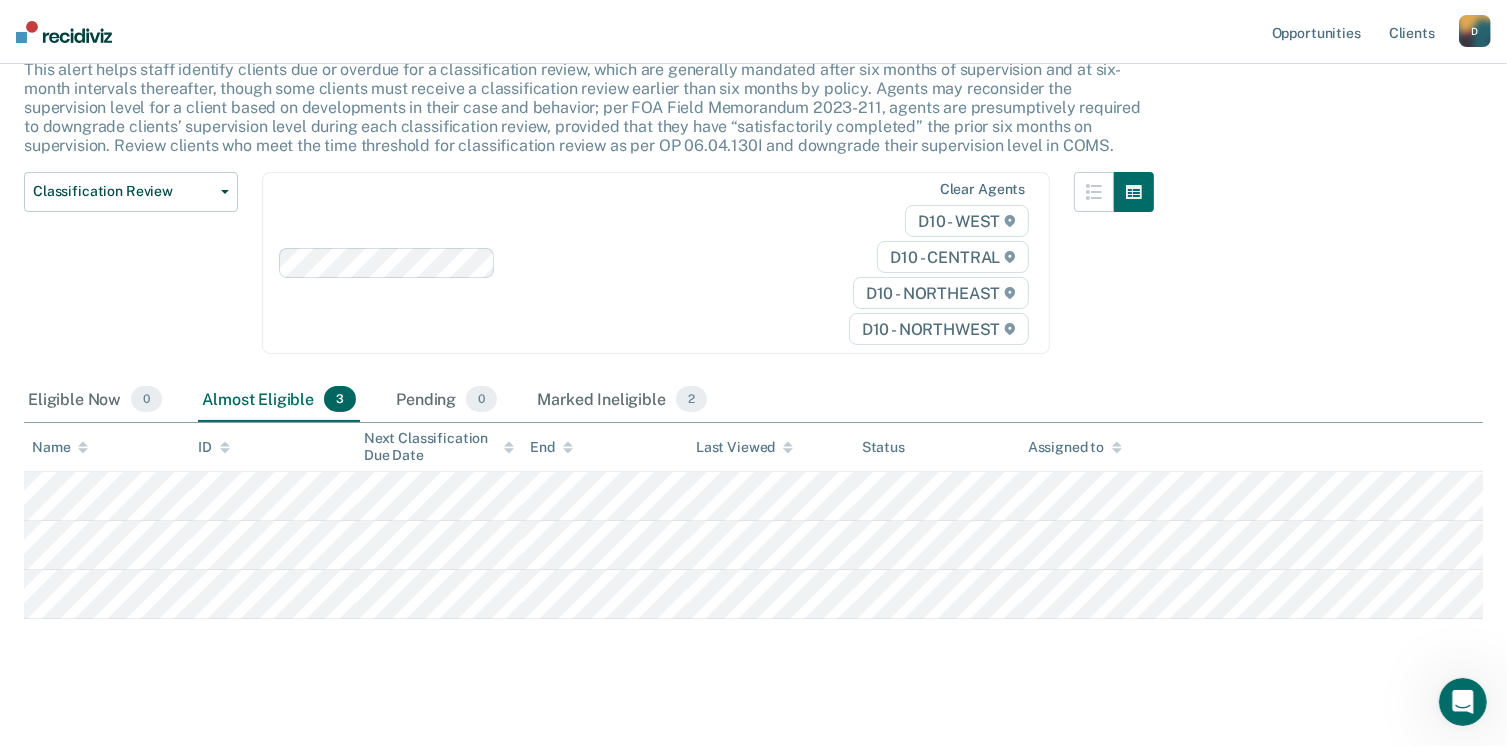 scroll, scrollTop: 149, scrollLeft: 0, axis: vertical 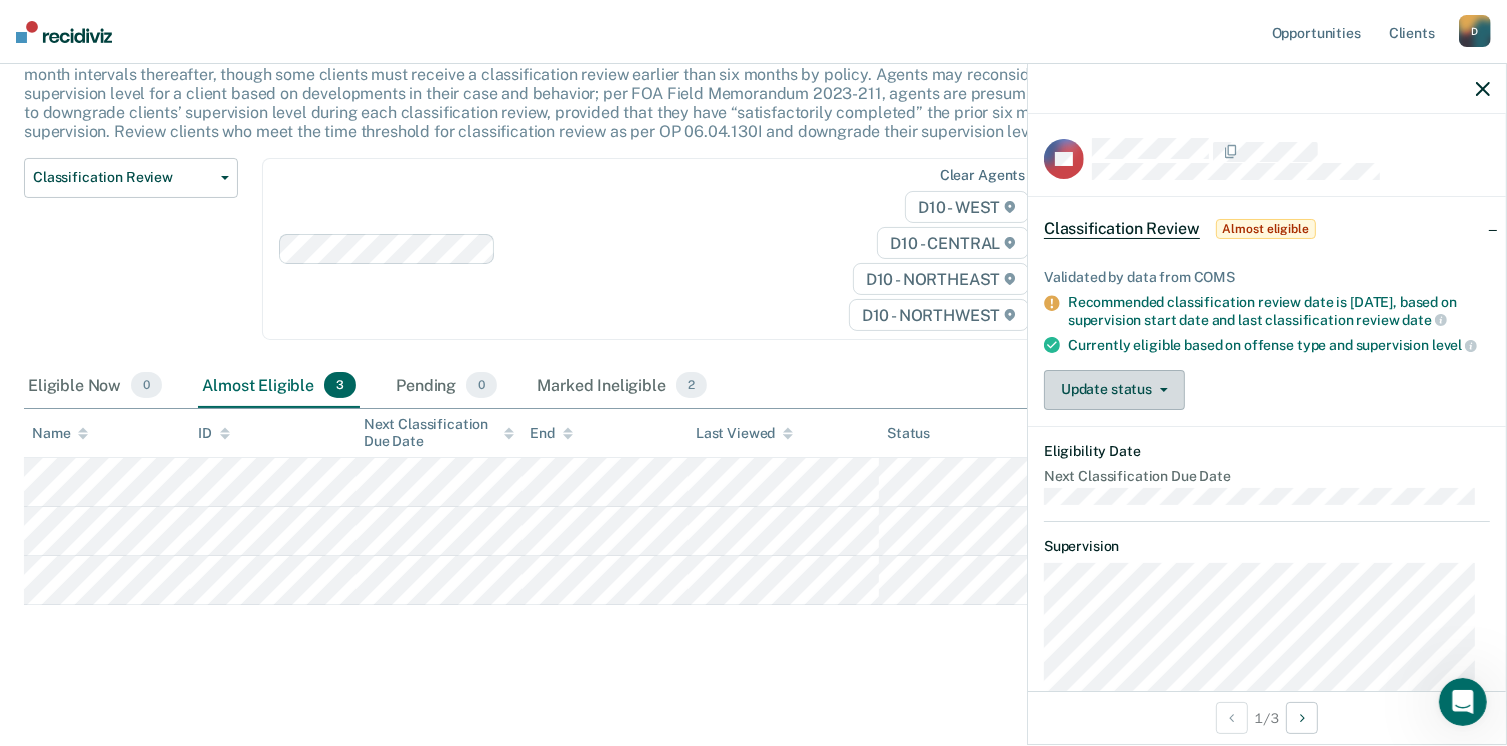 click on "Update status" at bounding box center (1114, 390) 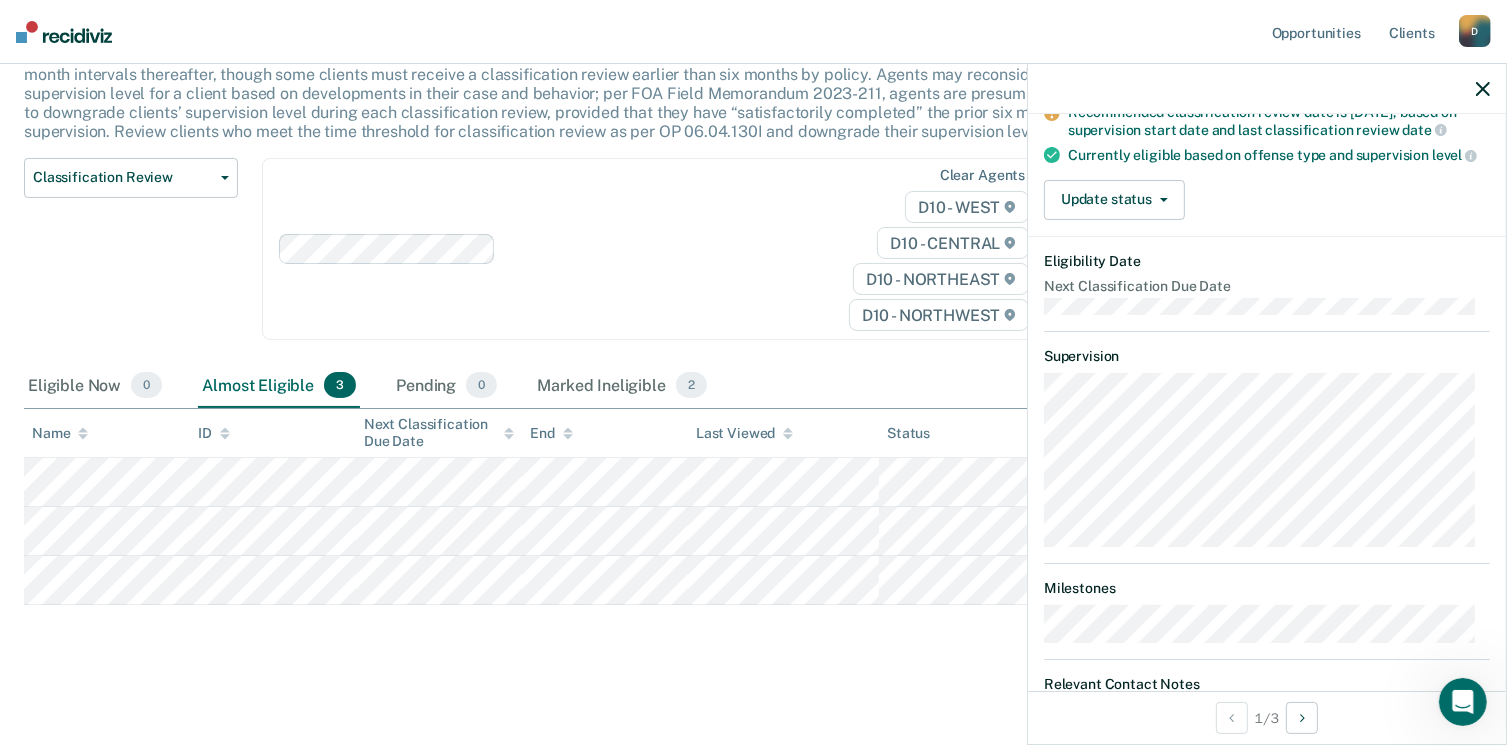 scroll, scrollTop: 56, scrollLeft: 0, axis: vertical 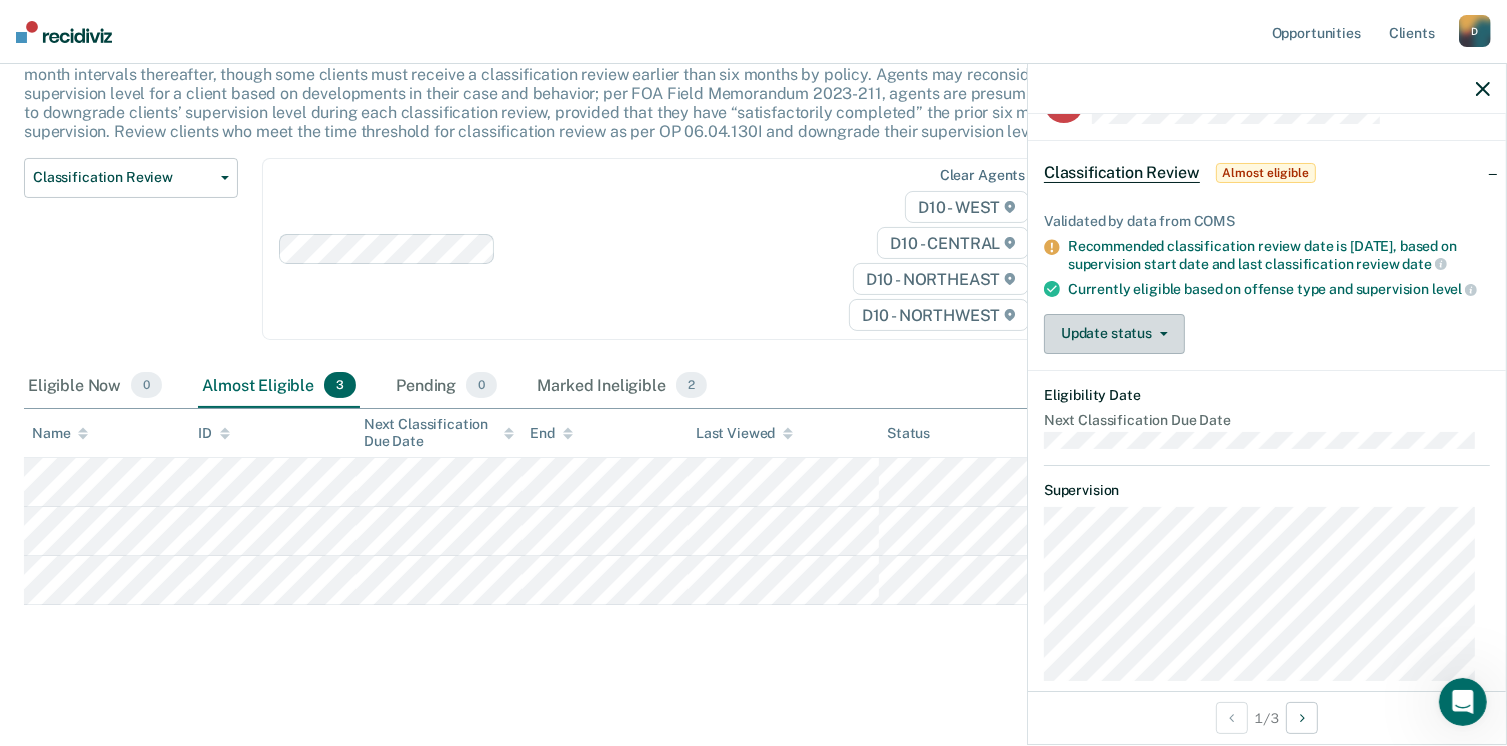 click on "Update status" at bounding box center [1114, 334] 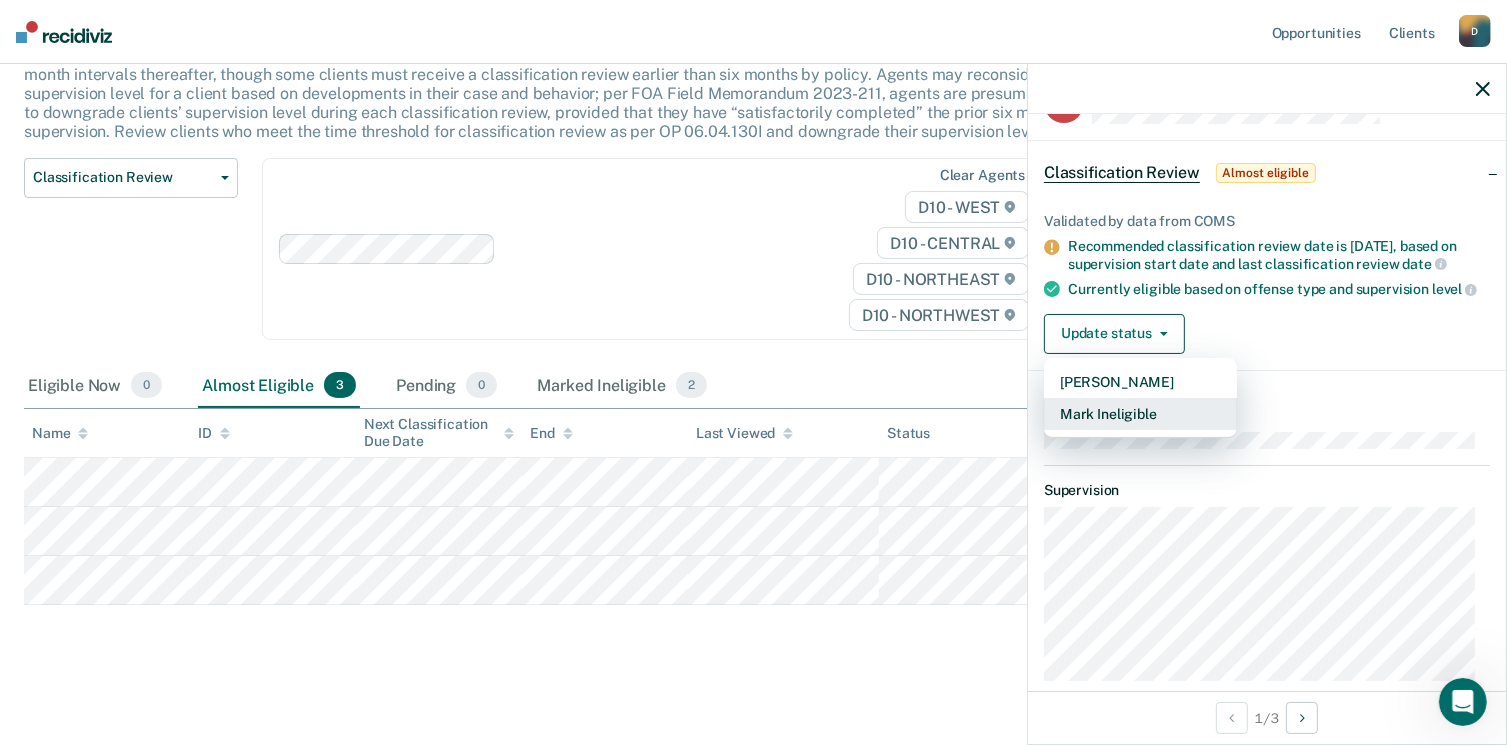 click on "Mark Ineligible" at bounding box center (1140, 414) 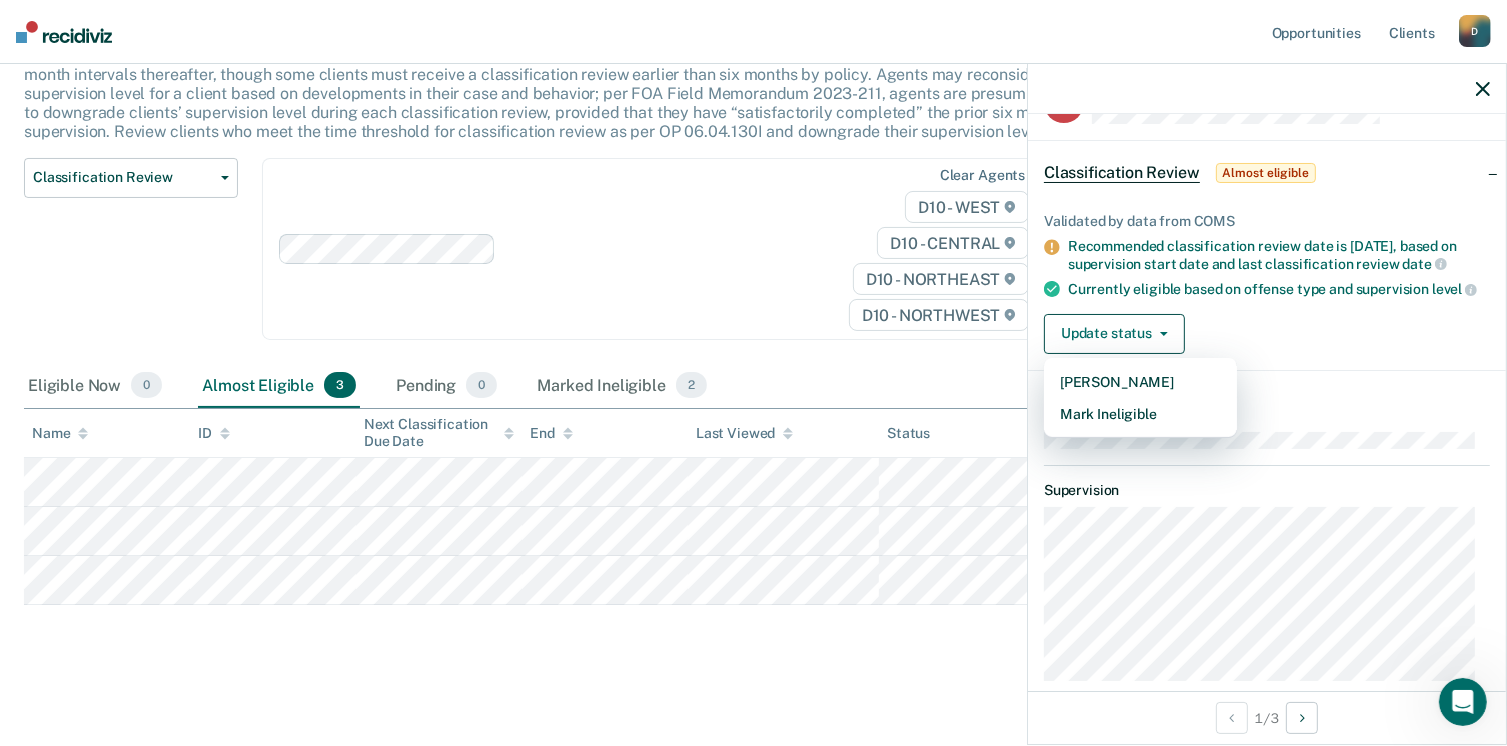 scroll, scrollTop: 0, scrollLeft: 0, axis: both 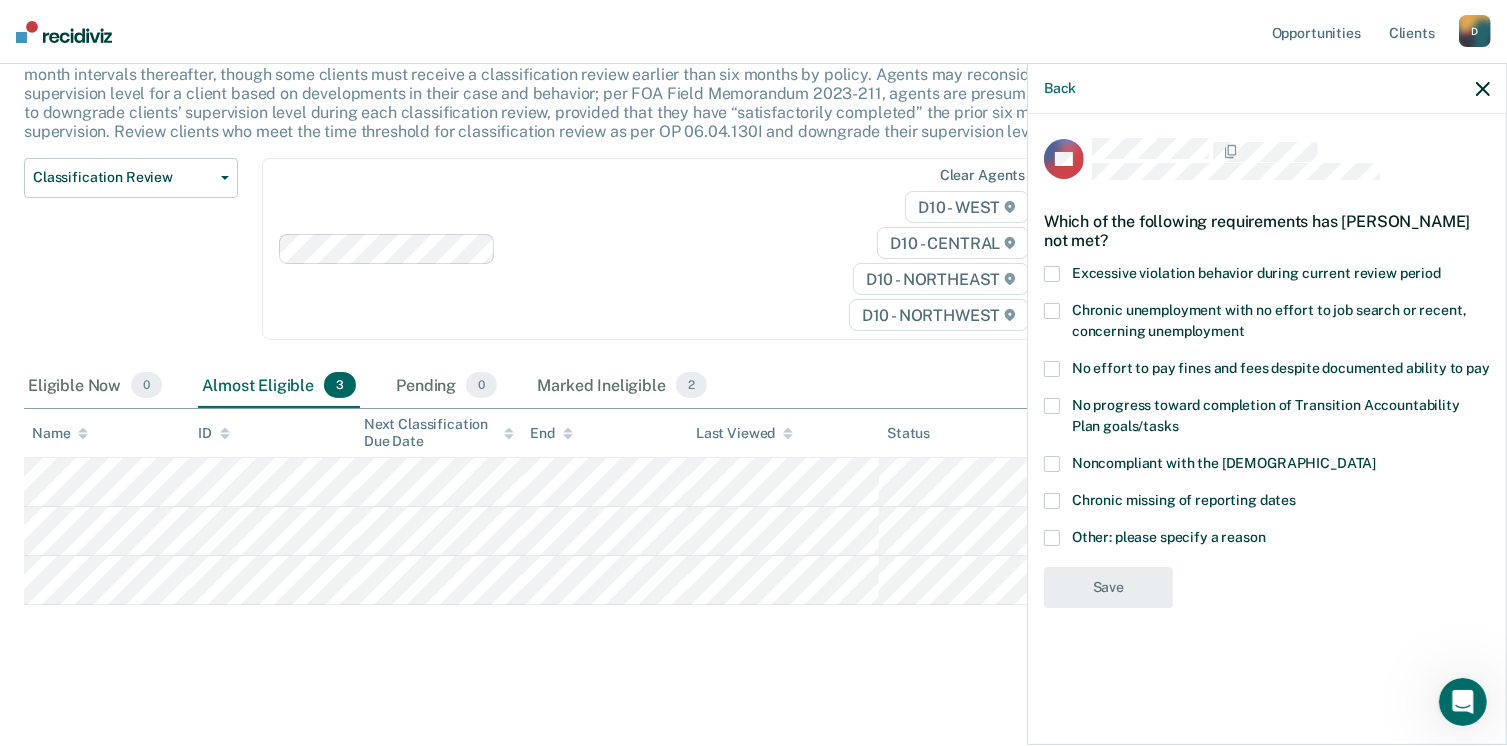click on "No effort to pay fines and fees despite documented ability to pay" at bounding box center (1267, 371) 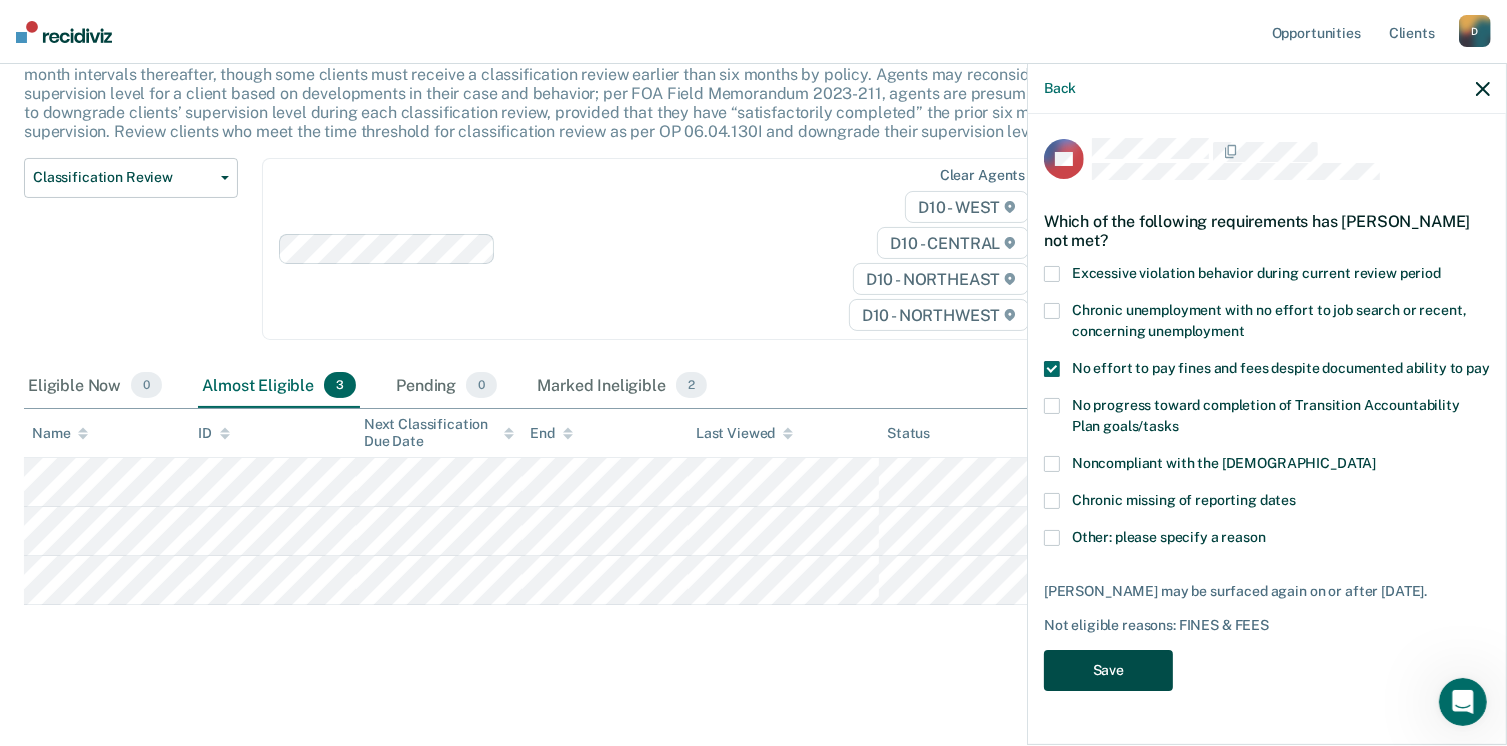 click on "Save" at bounding box center (1108, 670) 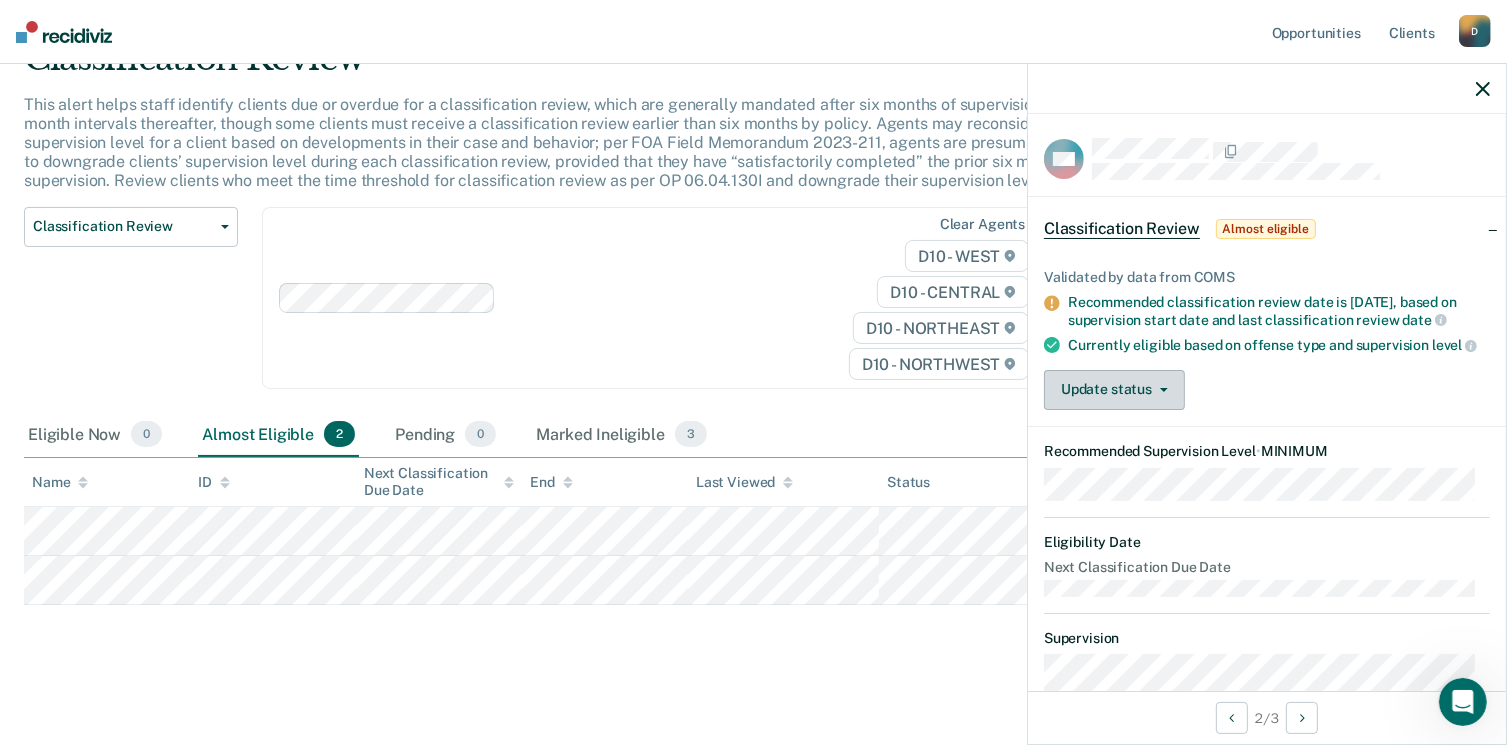 click on "Update status" at bounding box center [1114, 390] 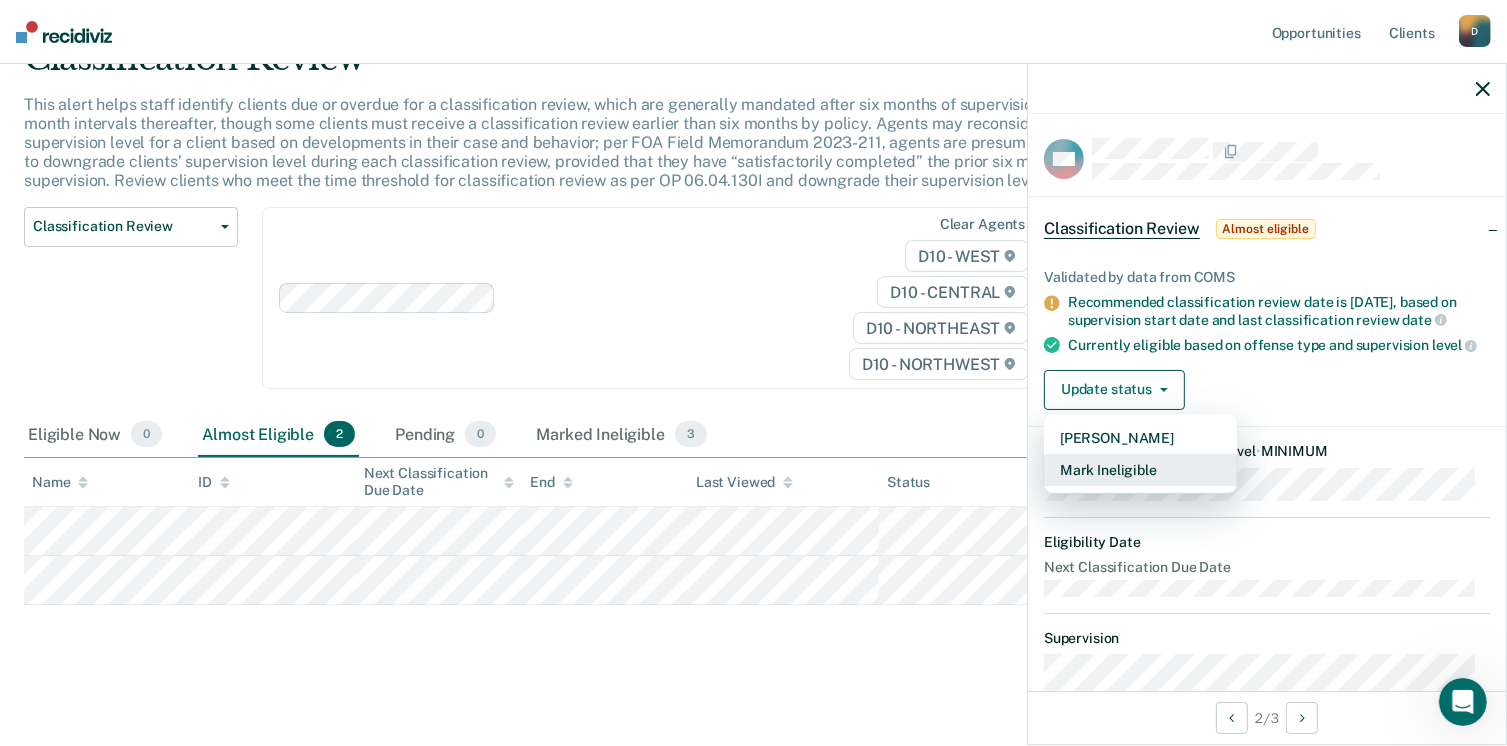 click on "Mark Ineligible" at bounding box center (1140, 470) 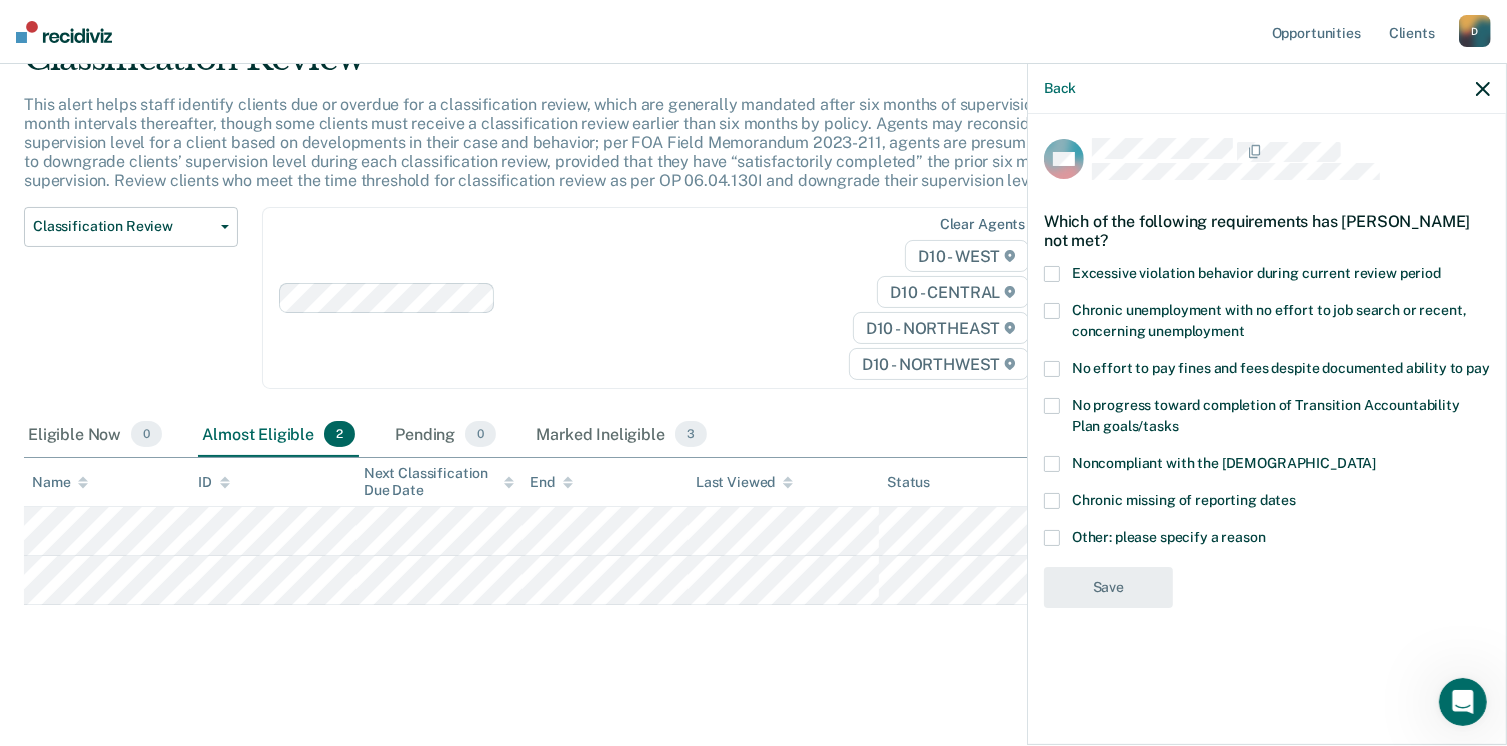click at bounding box center (1052, 406) 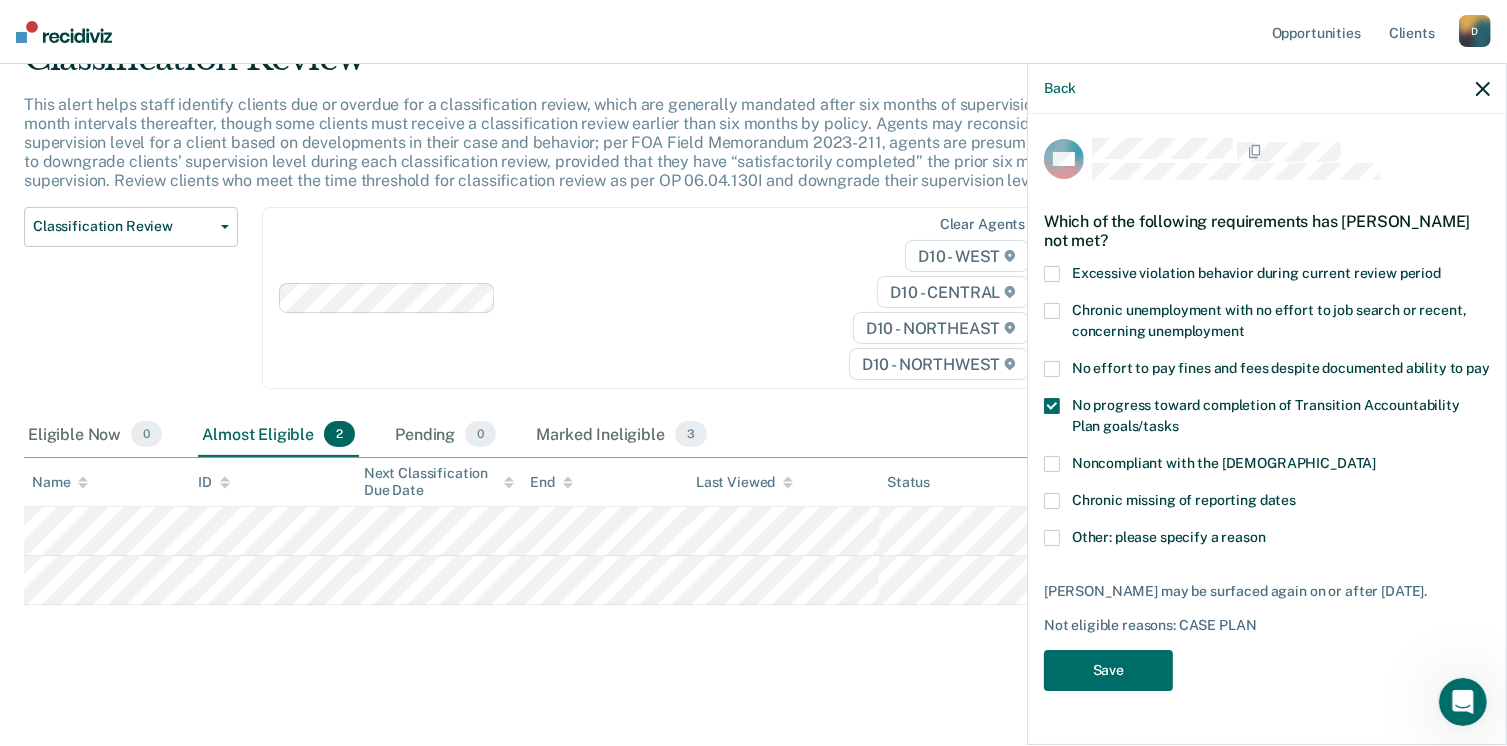 click at bounding box center (1052, 369) 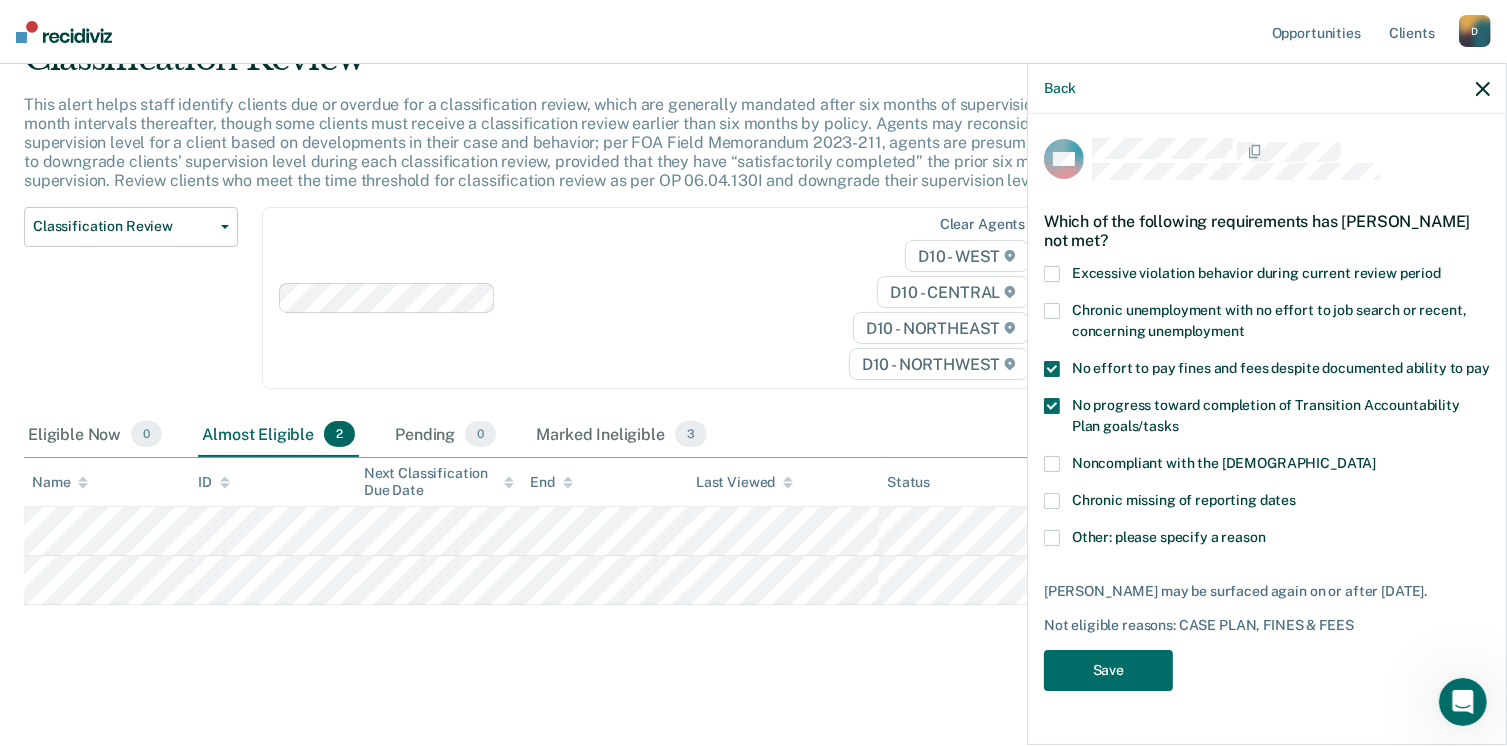 click at bounding box center [1052, 311] 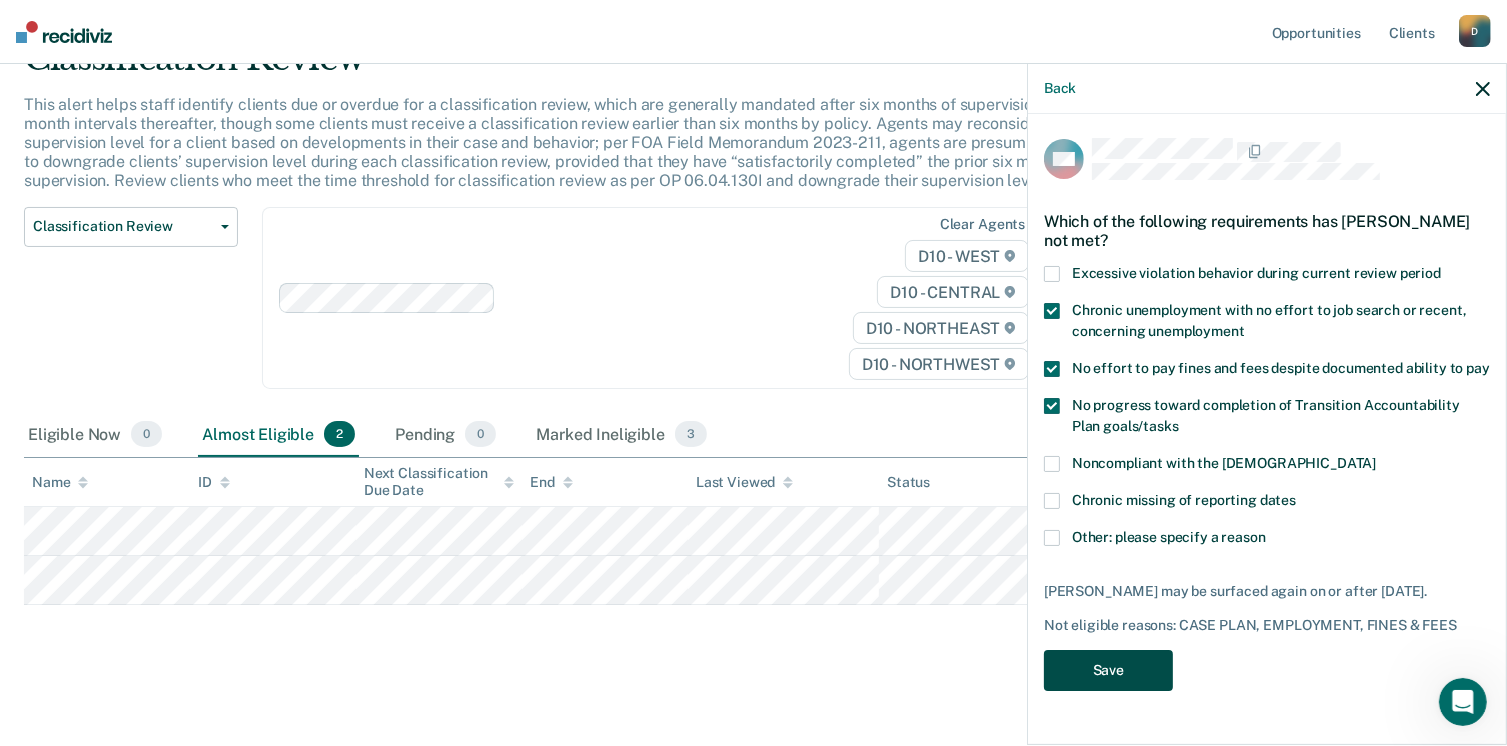 click on "Save" at bounding box center (1108, 670) 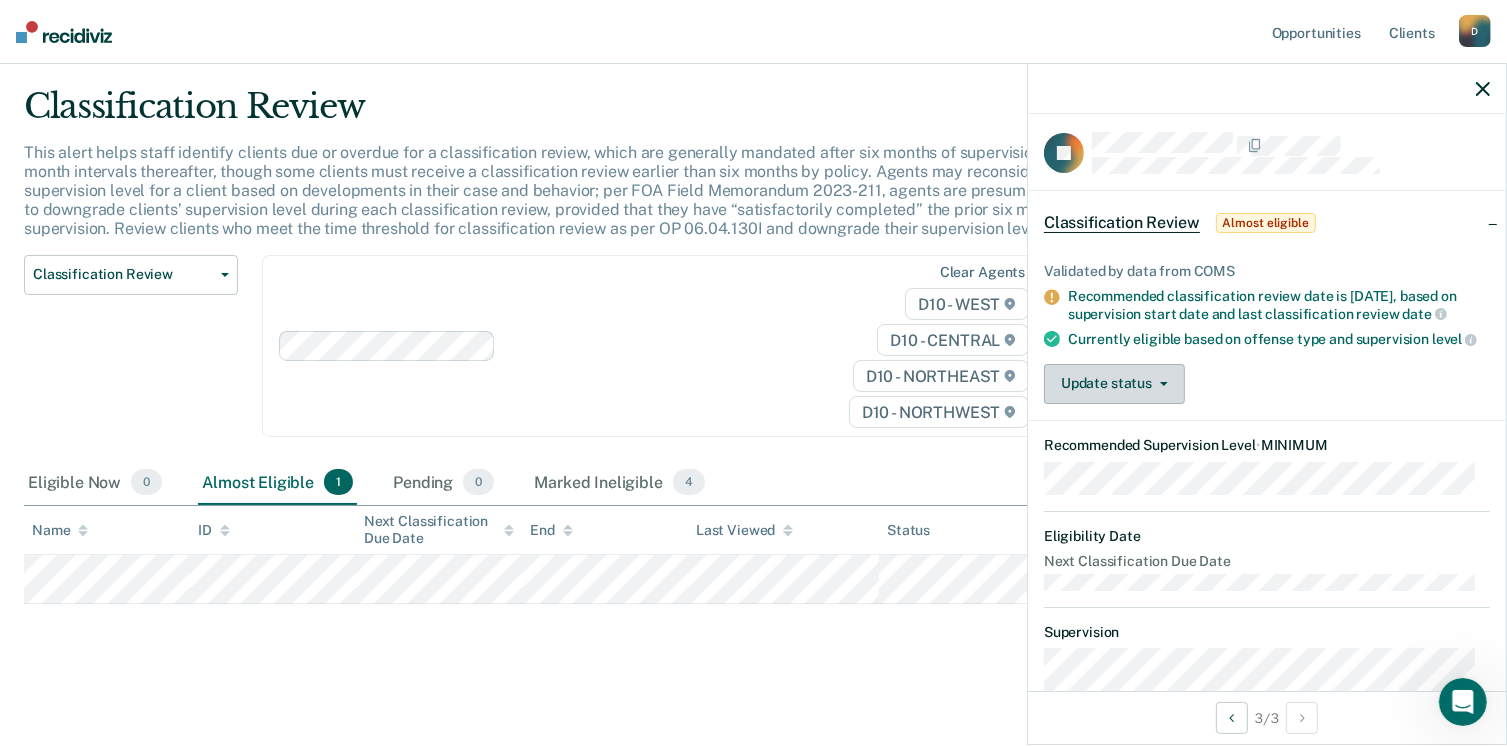 scroll, scrollTop: 0, scrollLeft: 0, axis: both 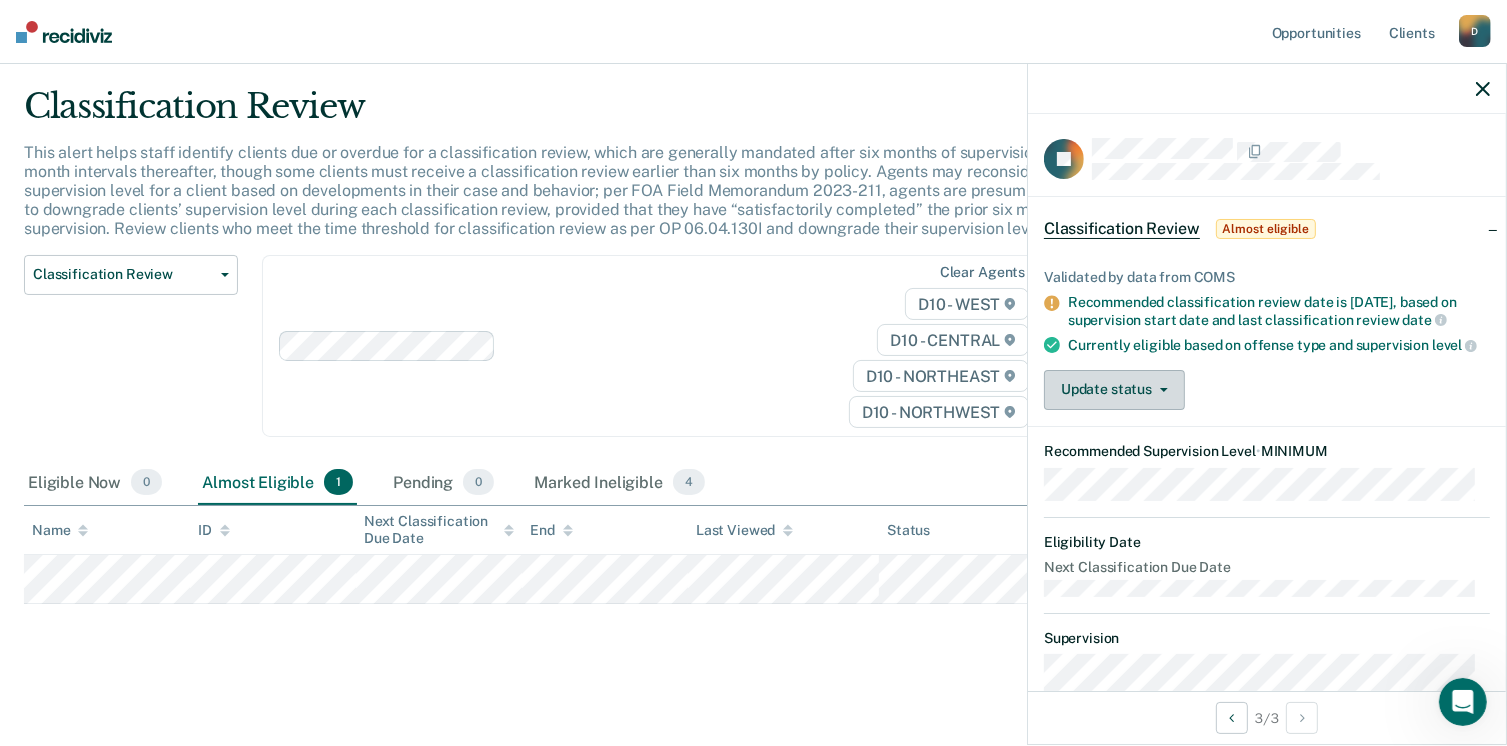click on "Update status" at bounding box center [1114, 390] 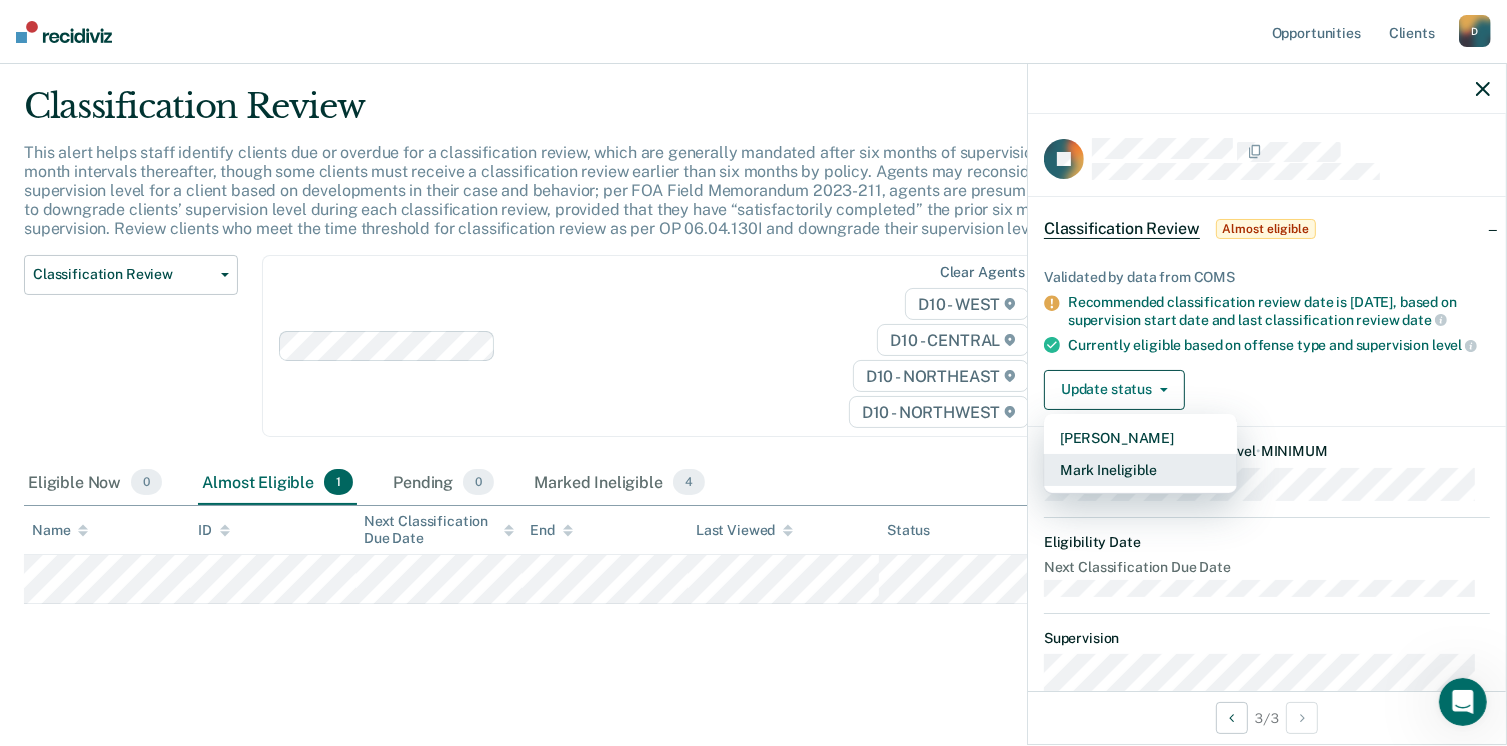 click on "Mark Ineligible" at bounding box center (1140, 470) 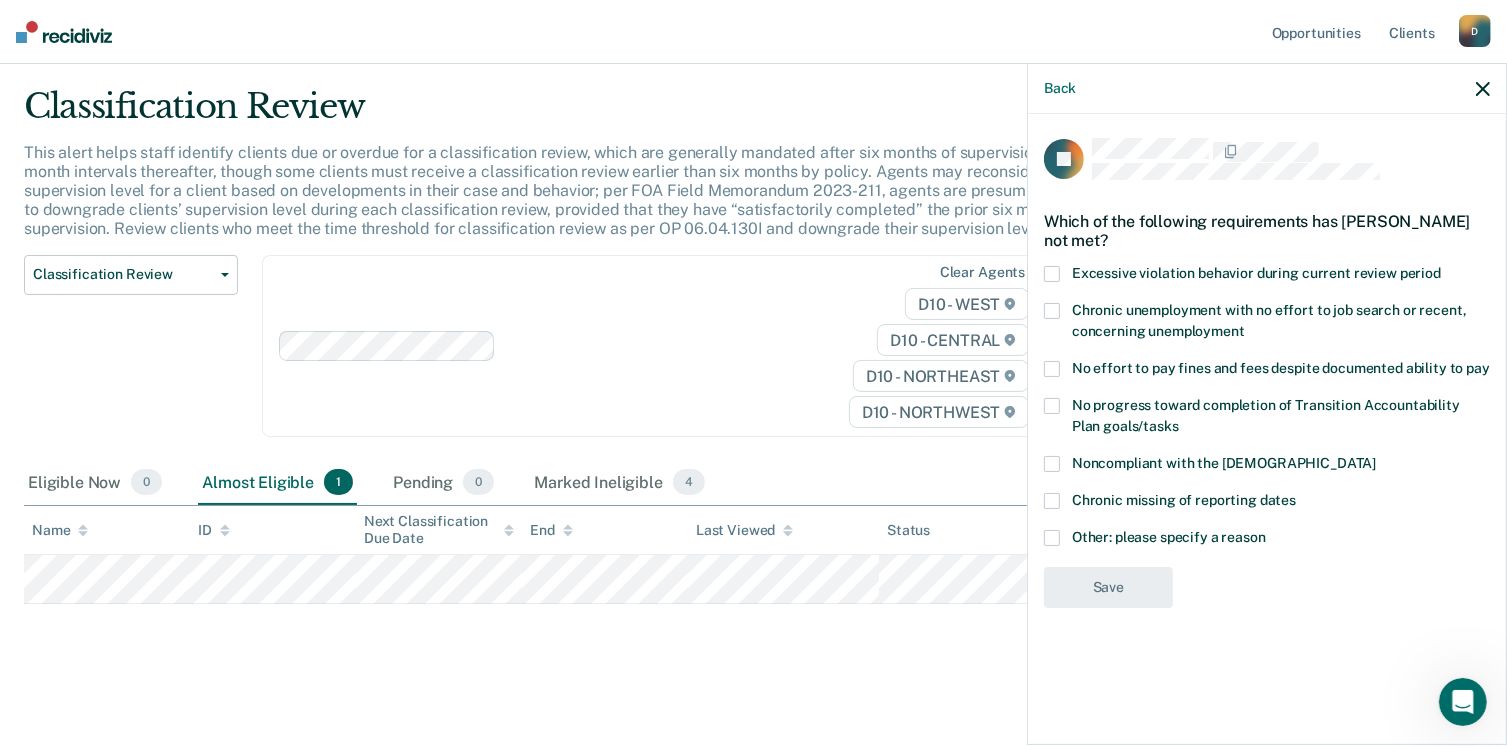 click on "Chronic unemployment with no effort to job search or recent, concerning unemployment" at bounding box center (1267, 324) 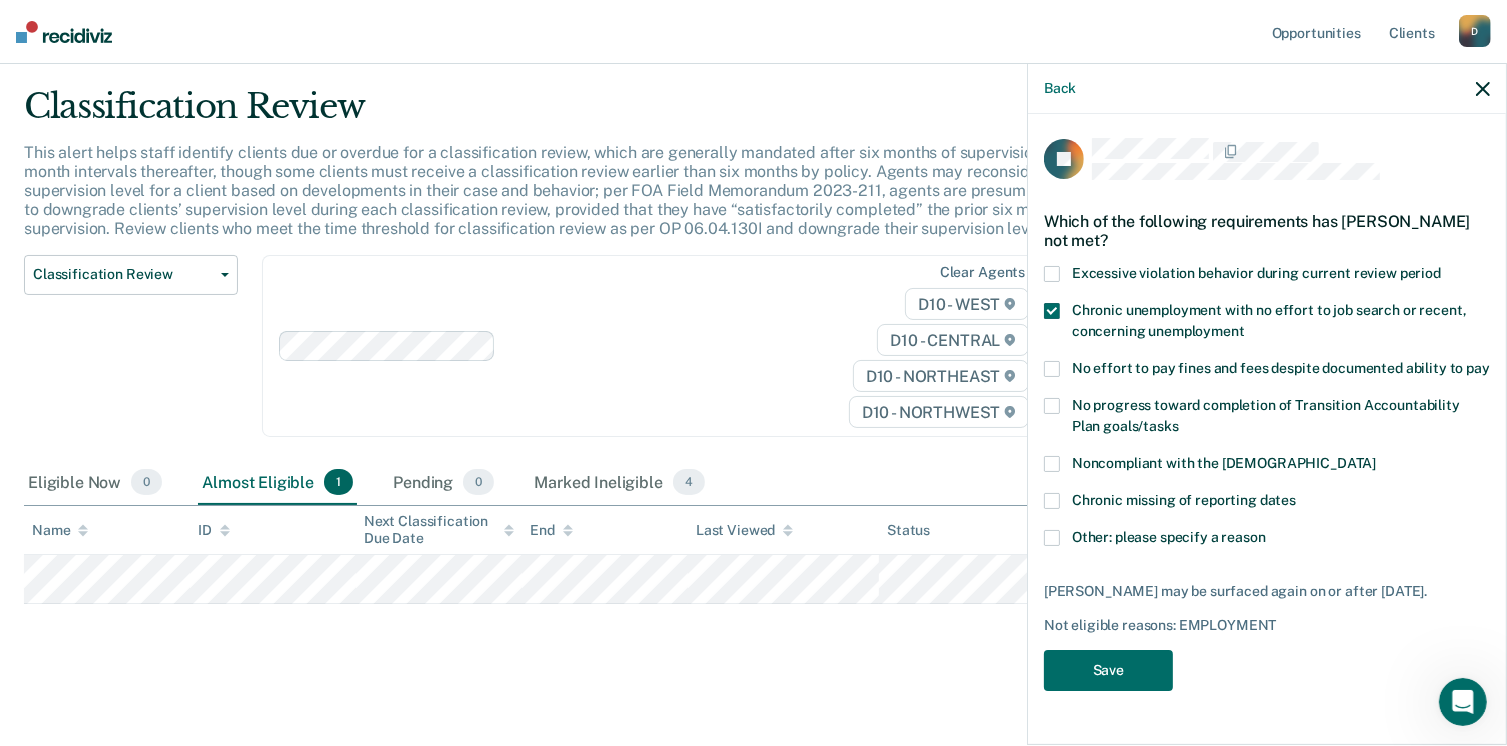 click at bounding box center [1052, 369] 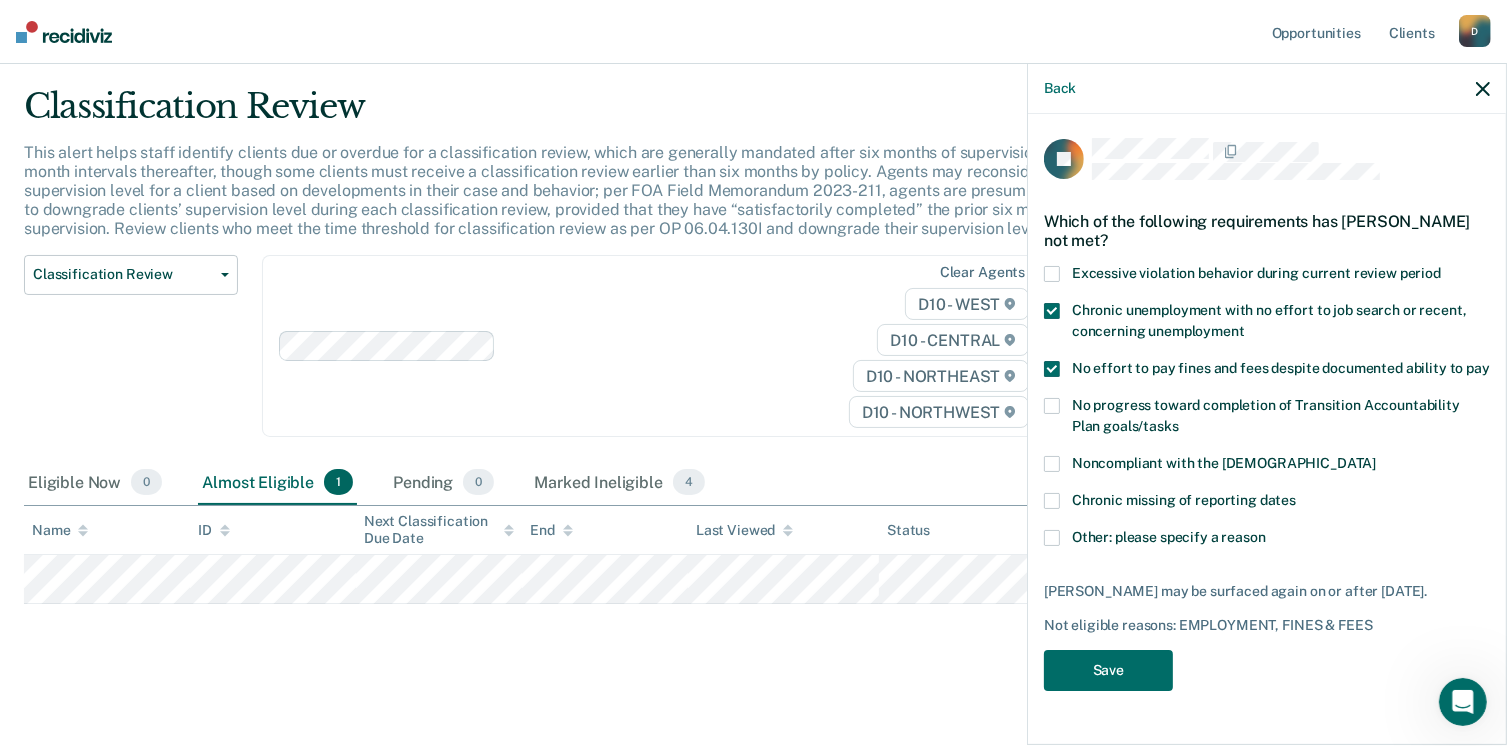 click at bounding box center (1052, 406) 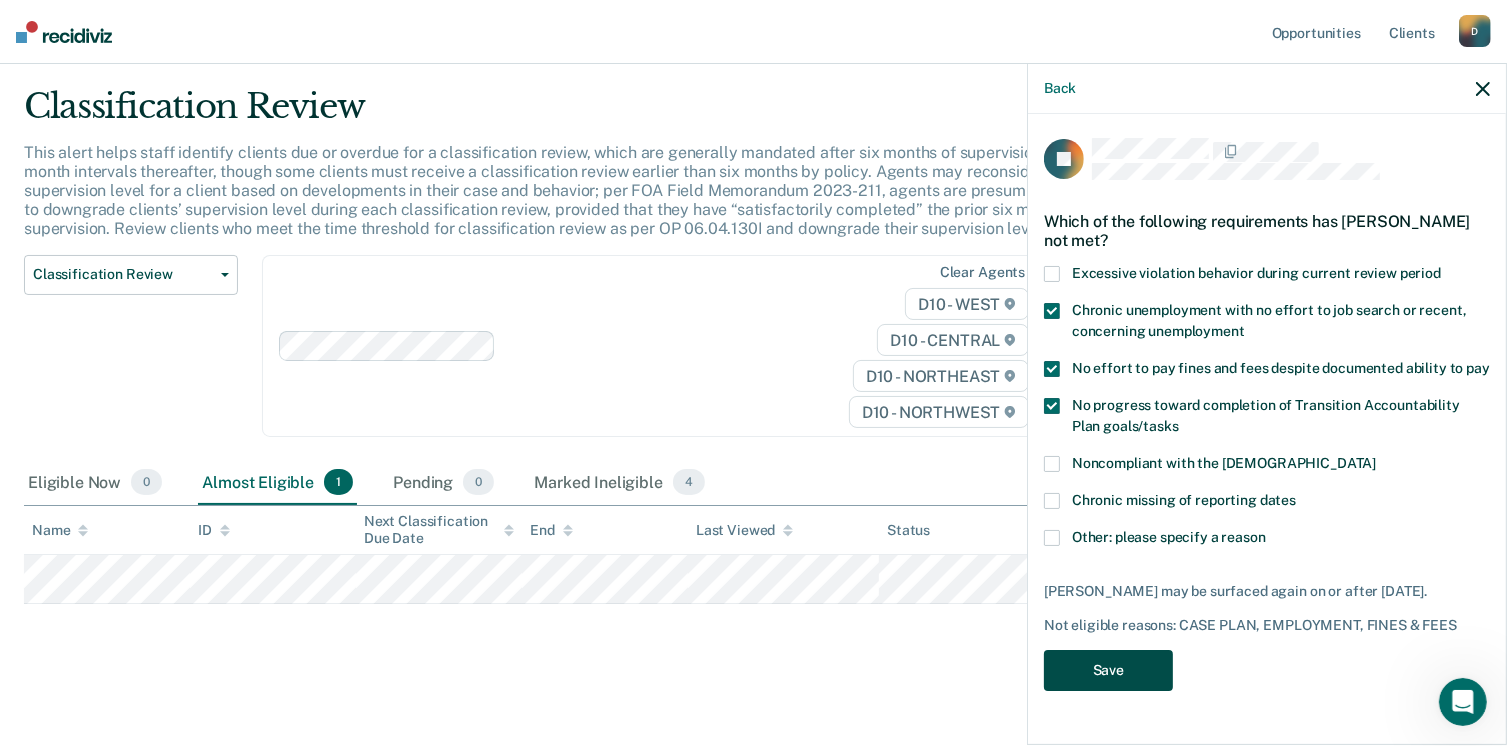 click on "Save" at bounding box center (1108, 670) 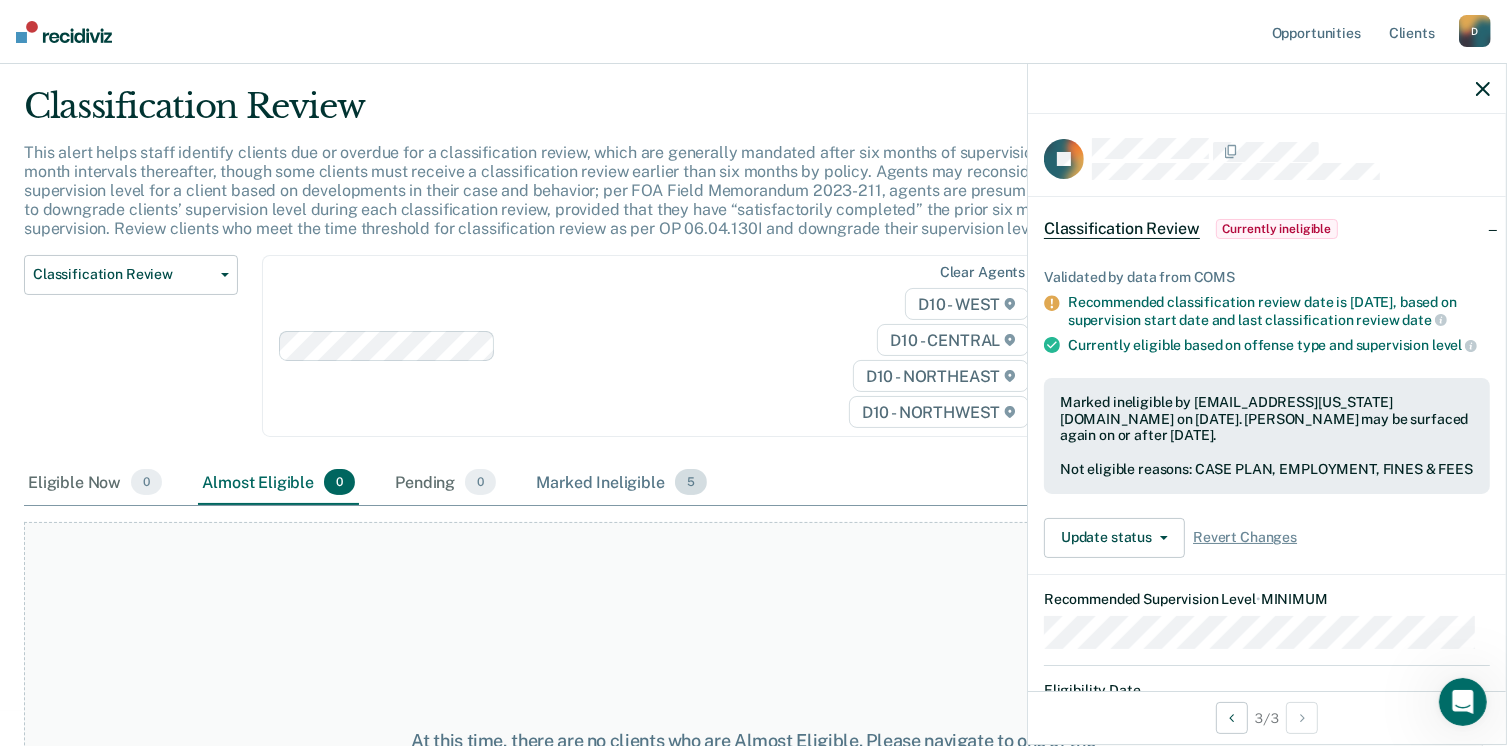 click on "Marked Ineligible 5" at bounding box center (621, 483) 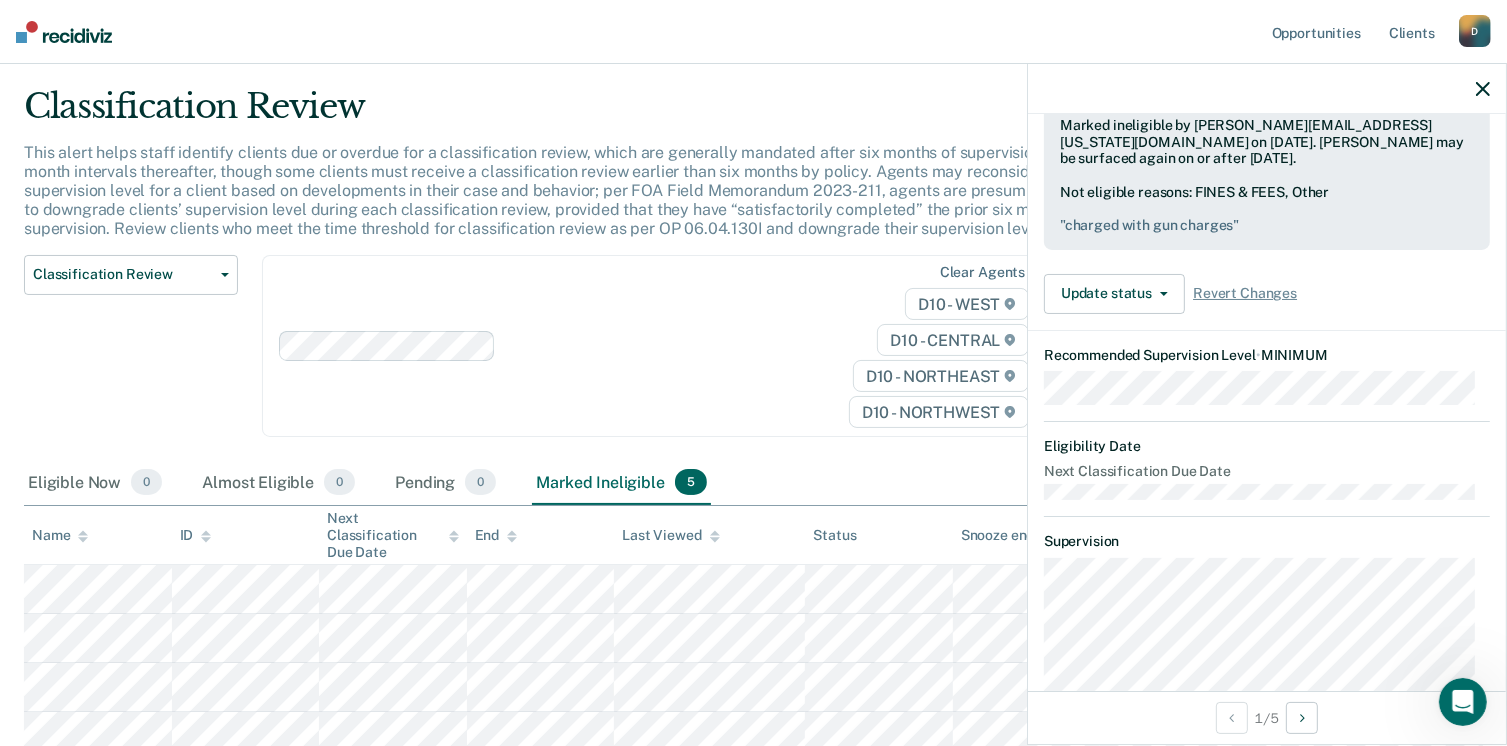 scroll, scrollTop: 556, scrollLeft: 0, axis: vertical 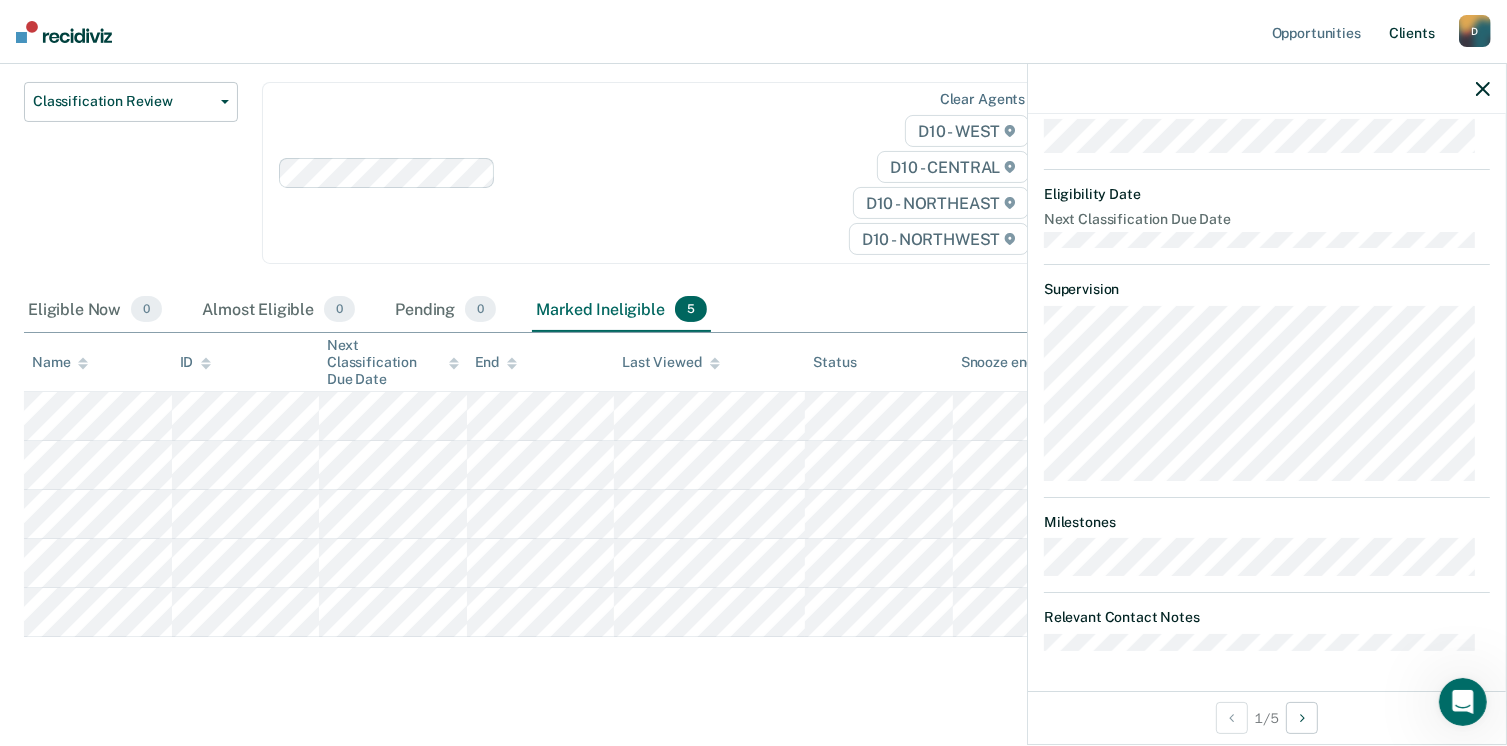 click on "Client s" at bounding box center (1412, 32) 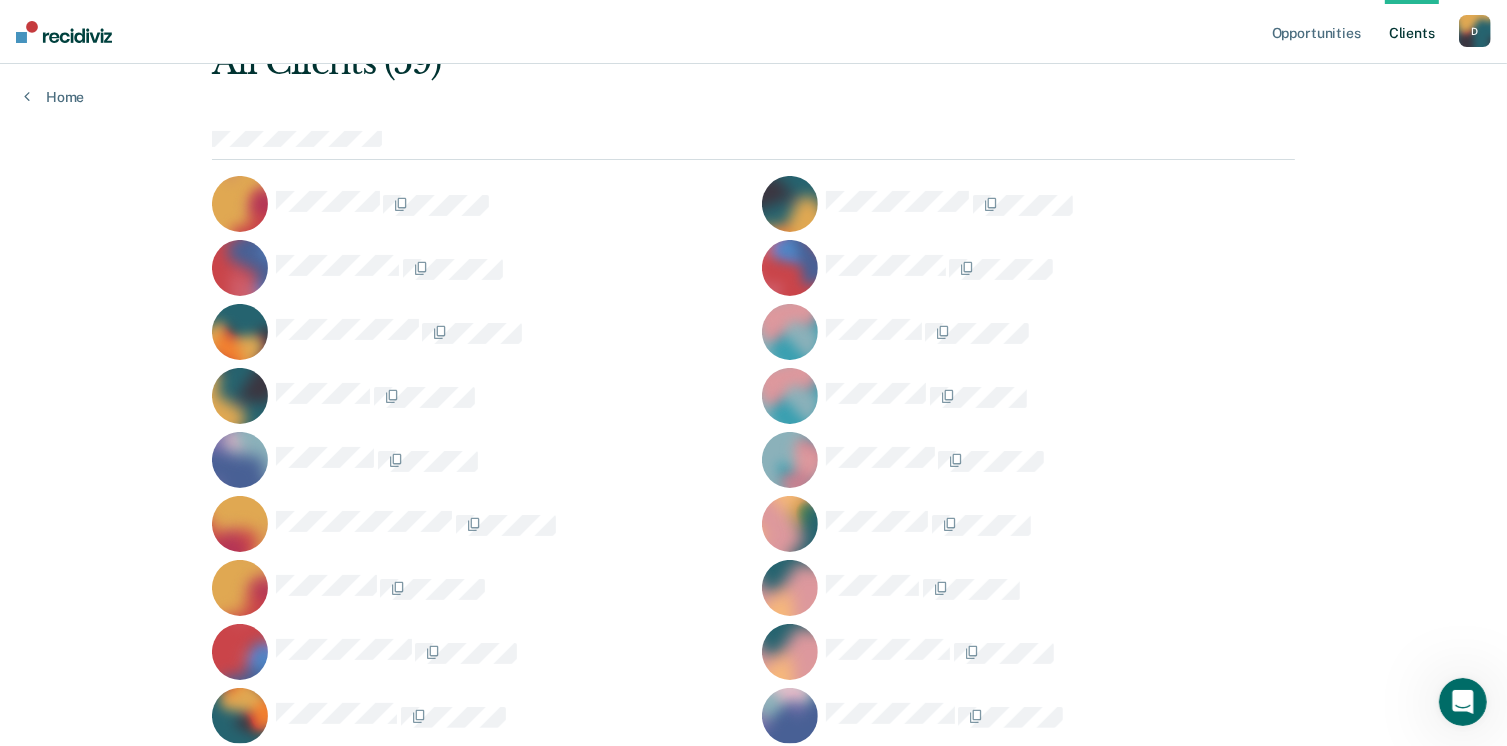 scroll, scrollTop: 0, scrollLeft: 0, axis: both 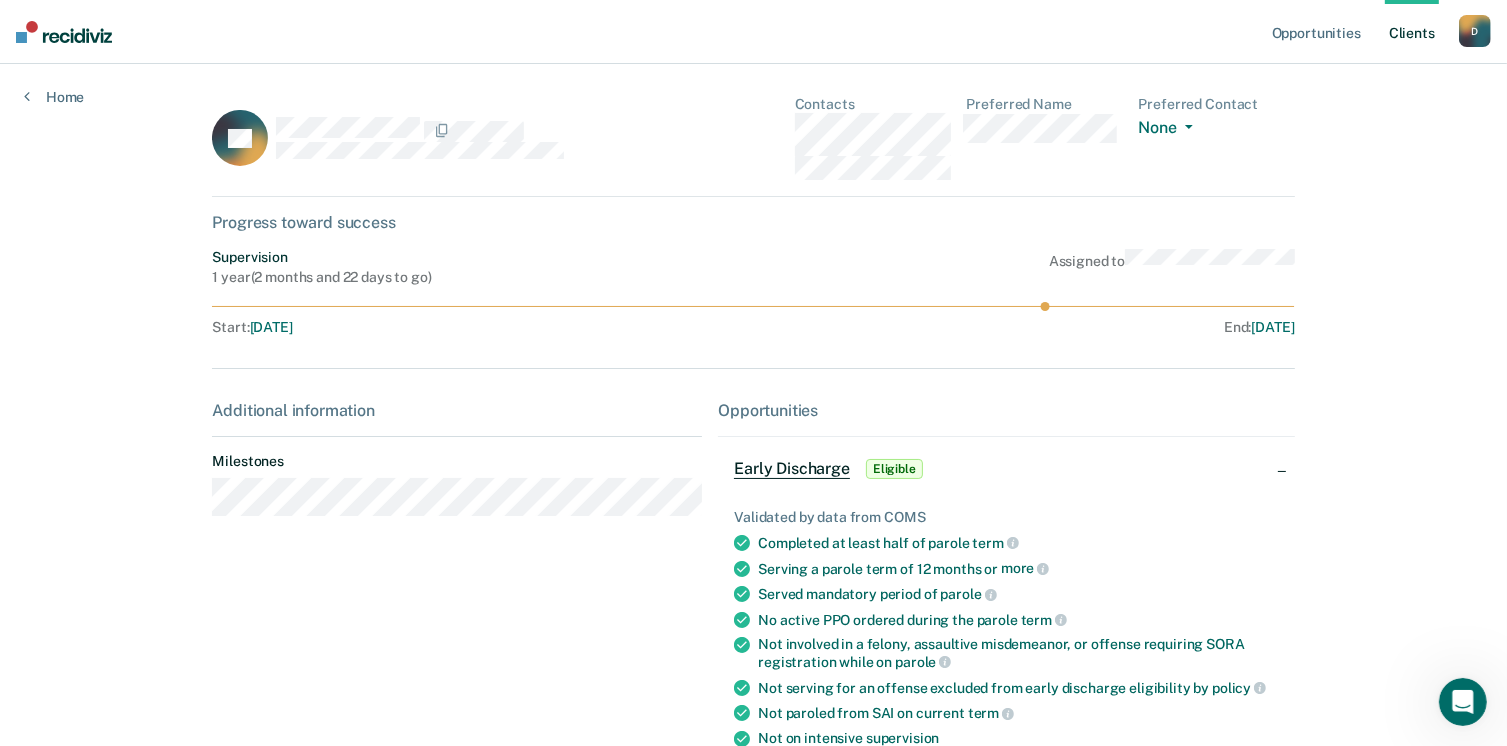 click on "Early Discharge" at bounding box center (792, 469) 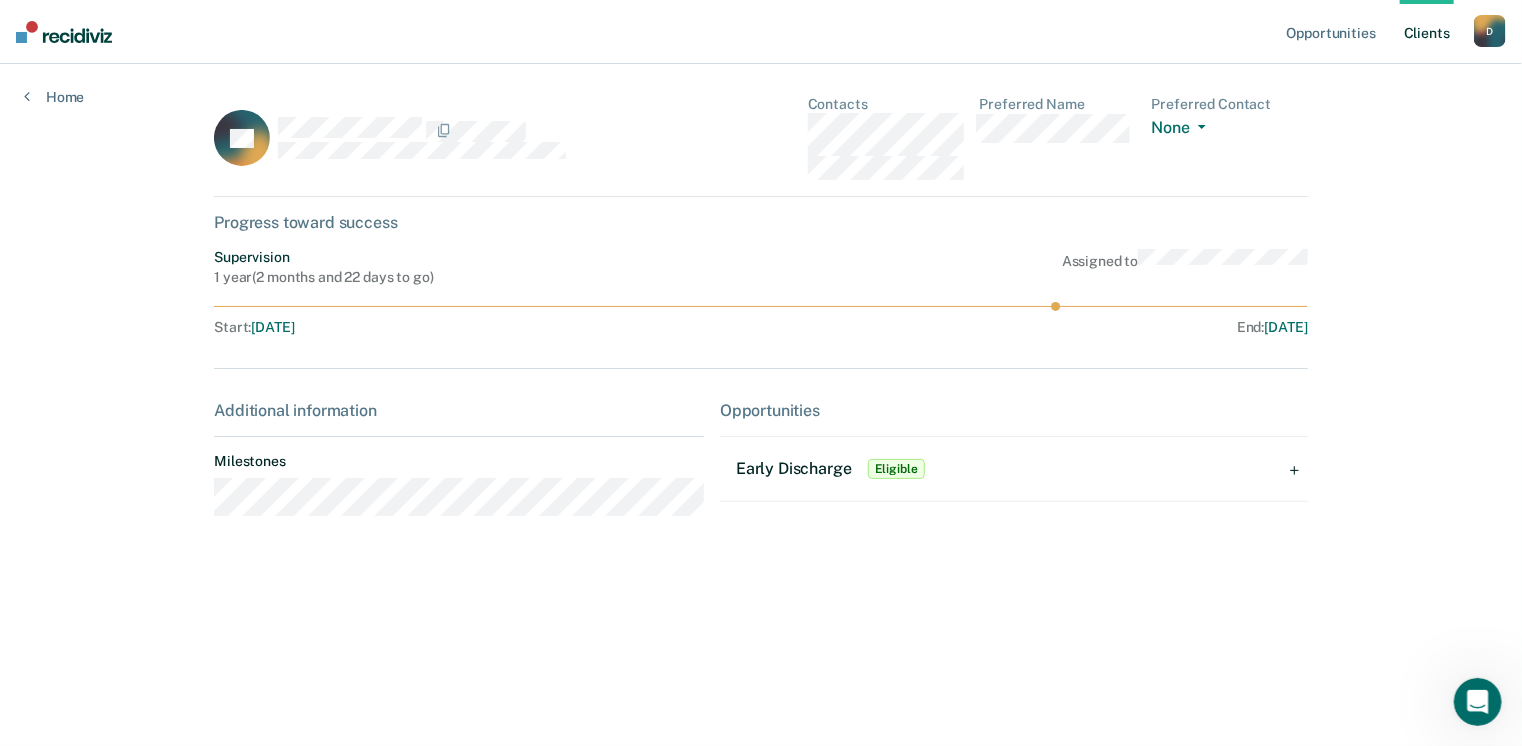 click on "Early Discharge" at bounding box center [794, 468] 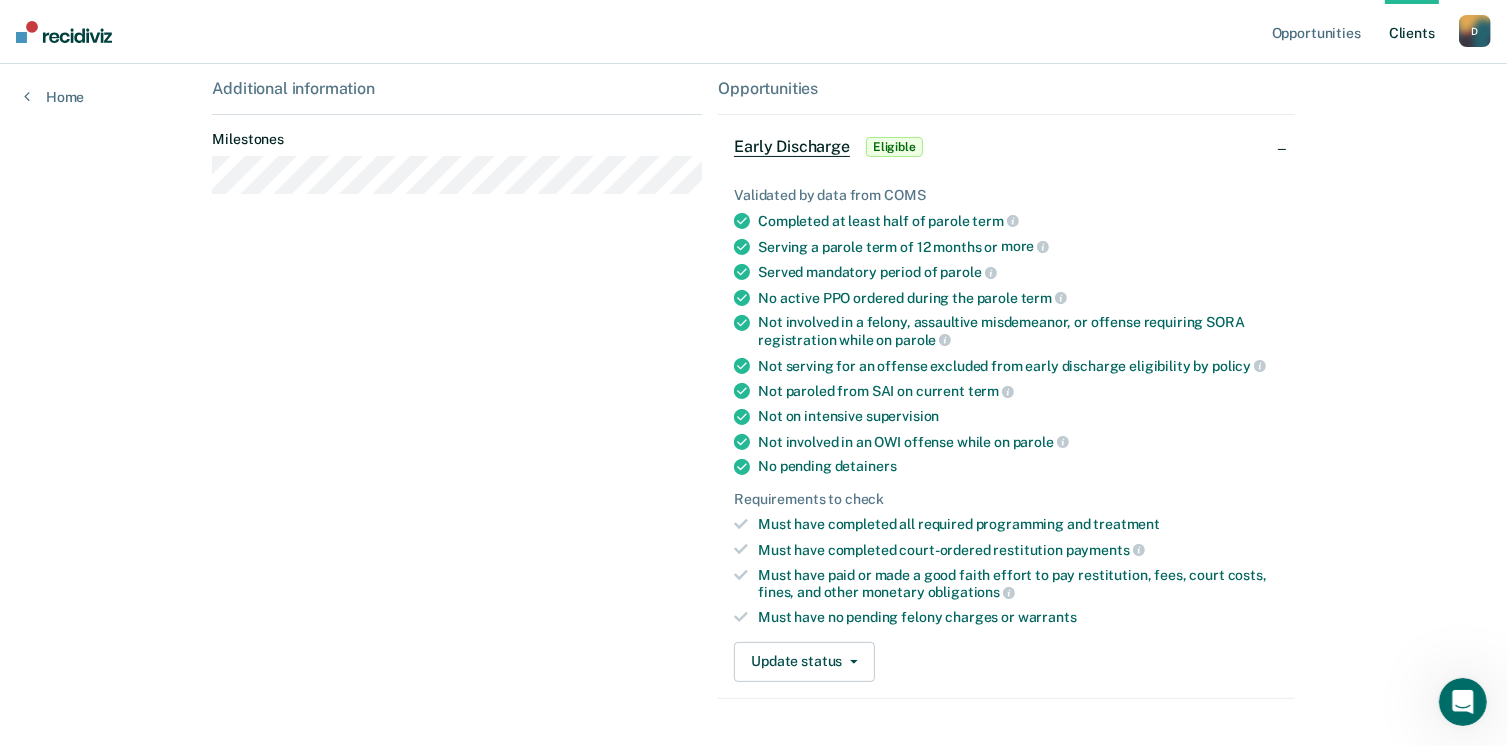 scroll, scrollTop: 371, scrollLeft: 0, axis: vertical 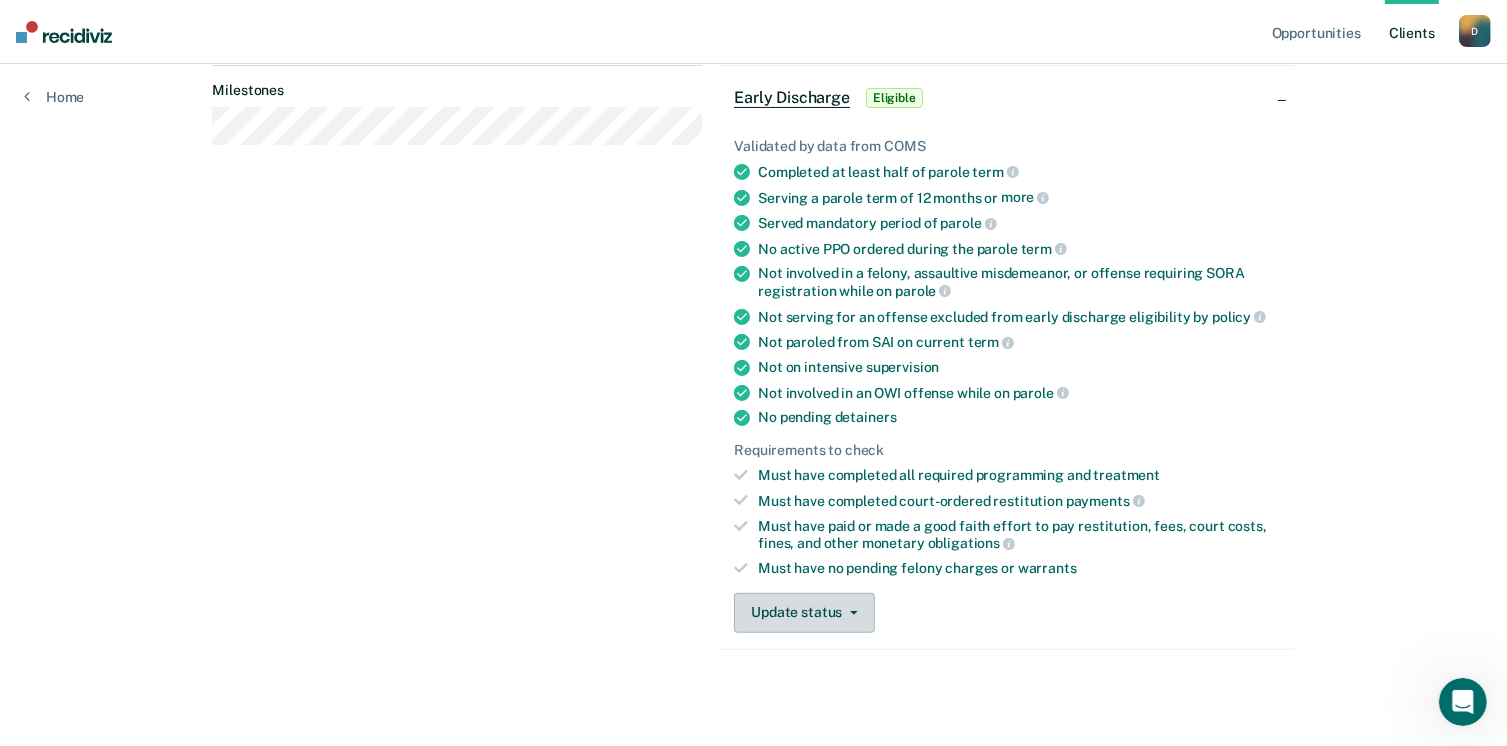click on "Update status" at bounding box center (804, 613) 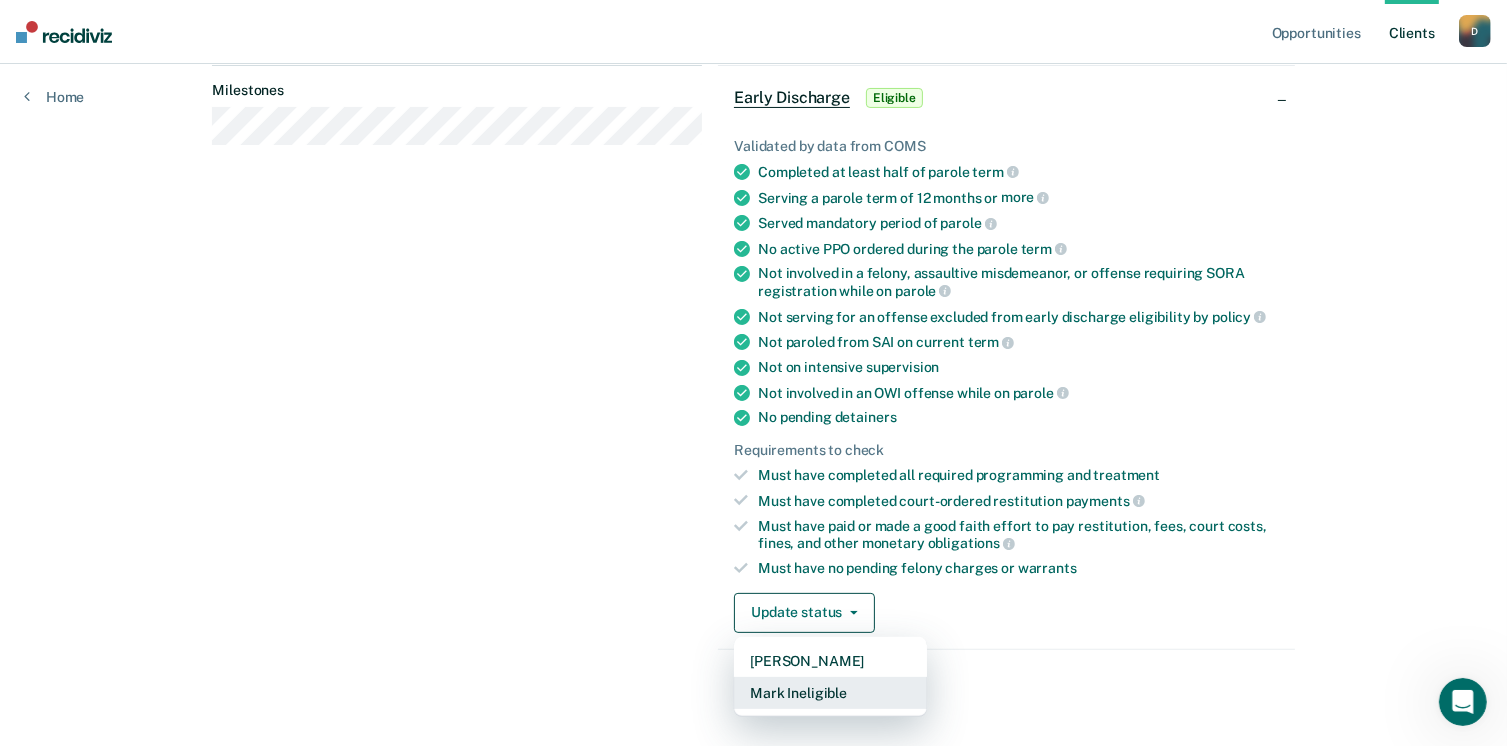 click on "Mark Ineligible" at bounding box center (830, 693) 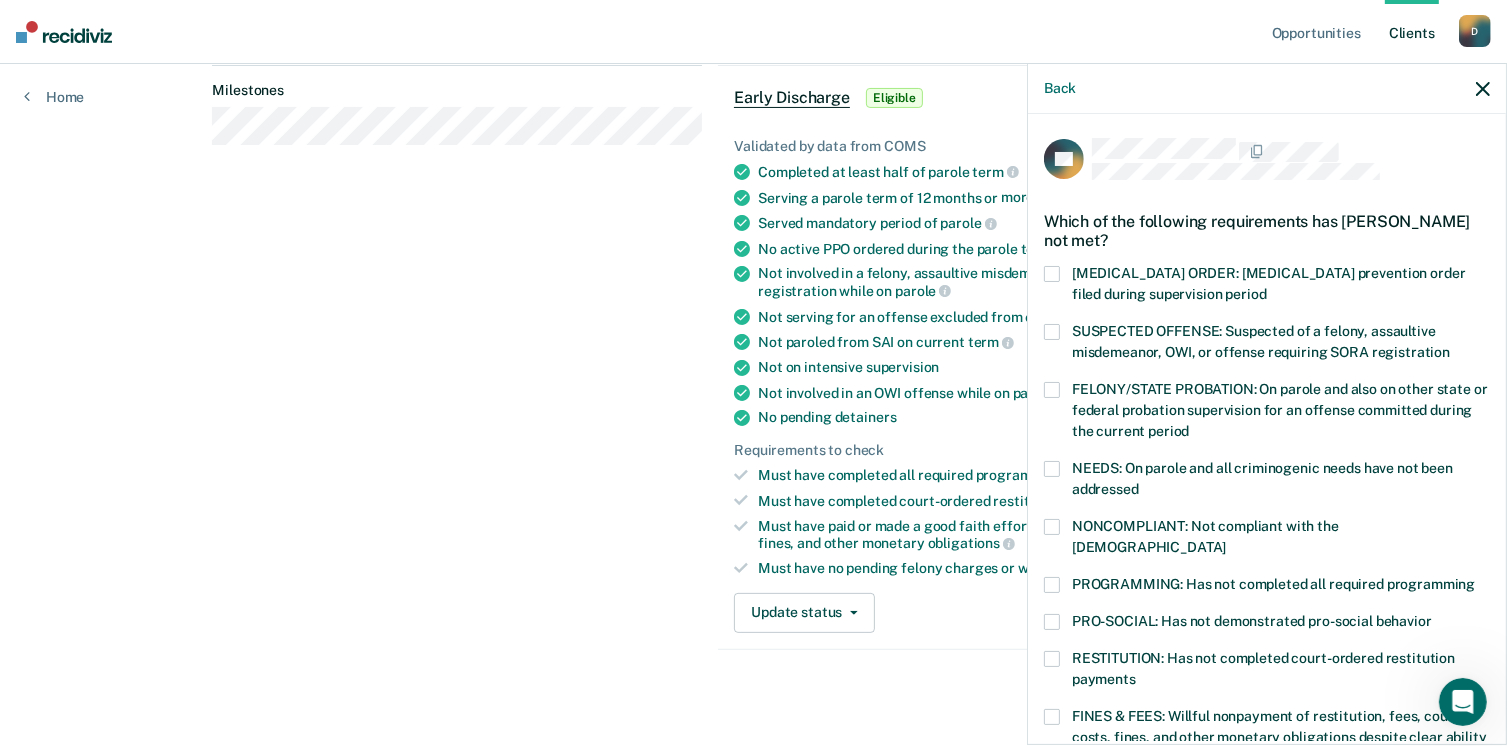 click at bounding box center (1052, 332) 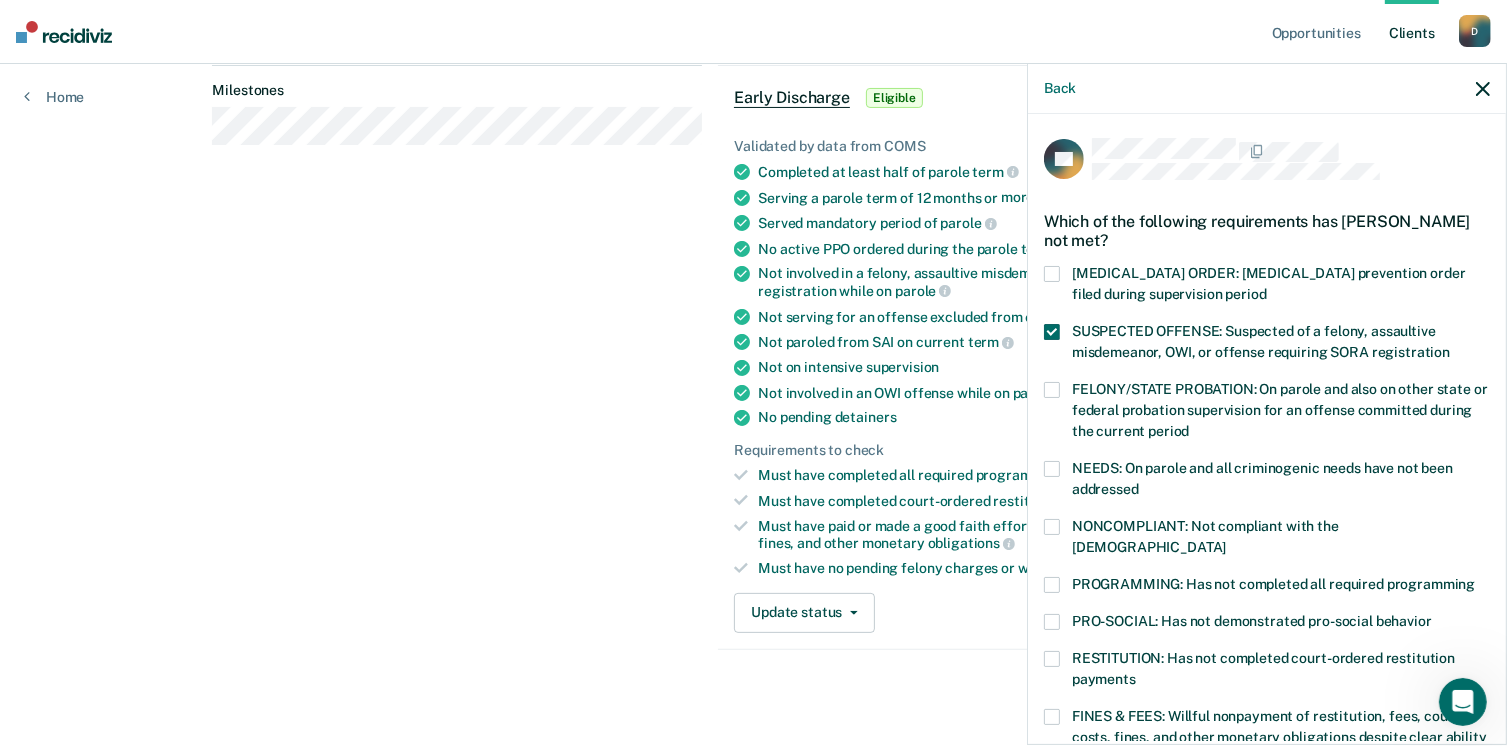 click at bounding box center (1052, 717) 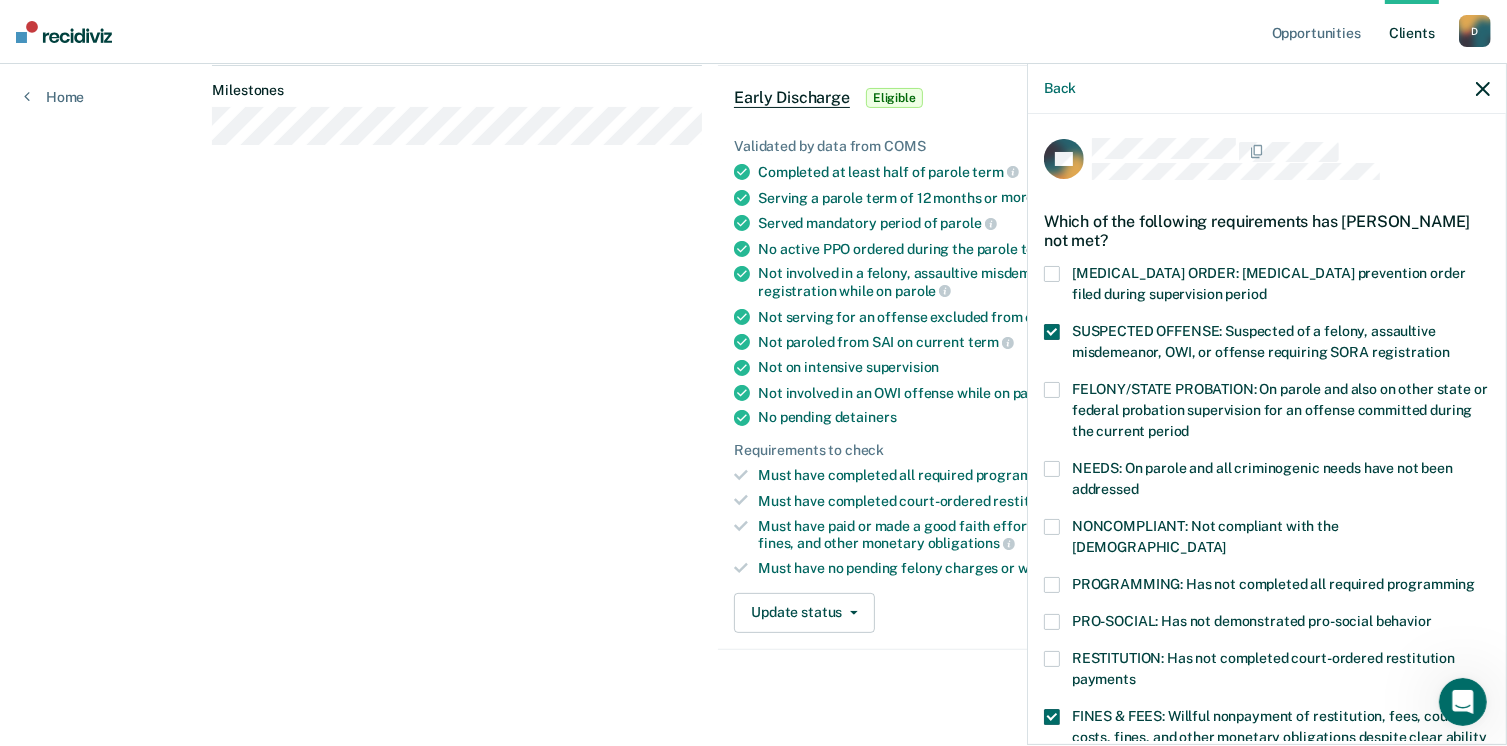 drag, startPoint x: 1505, startPoint y: 529, endPoint x: 1468, endPoint y: 577, distance: 60.60528 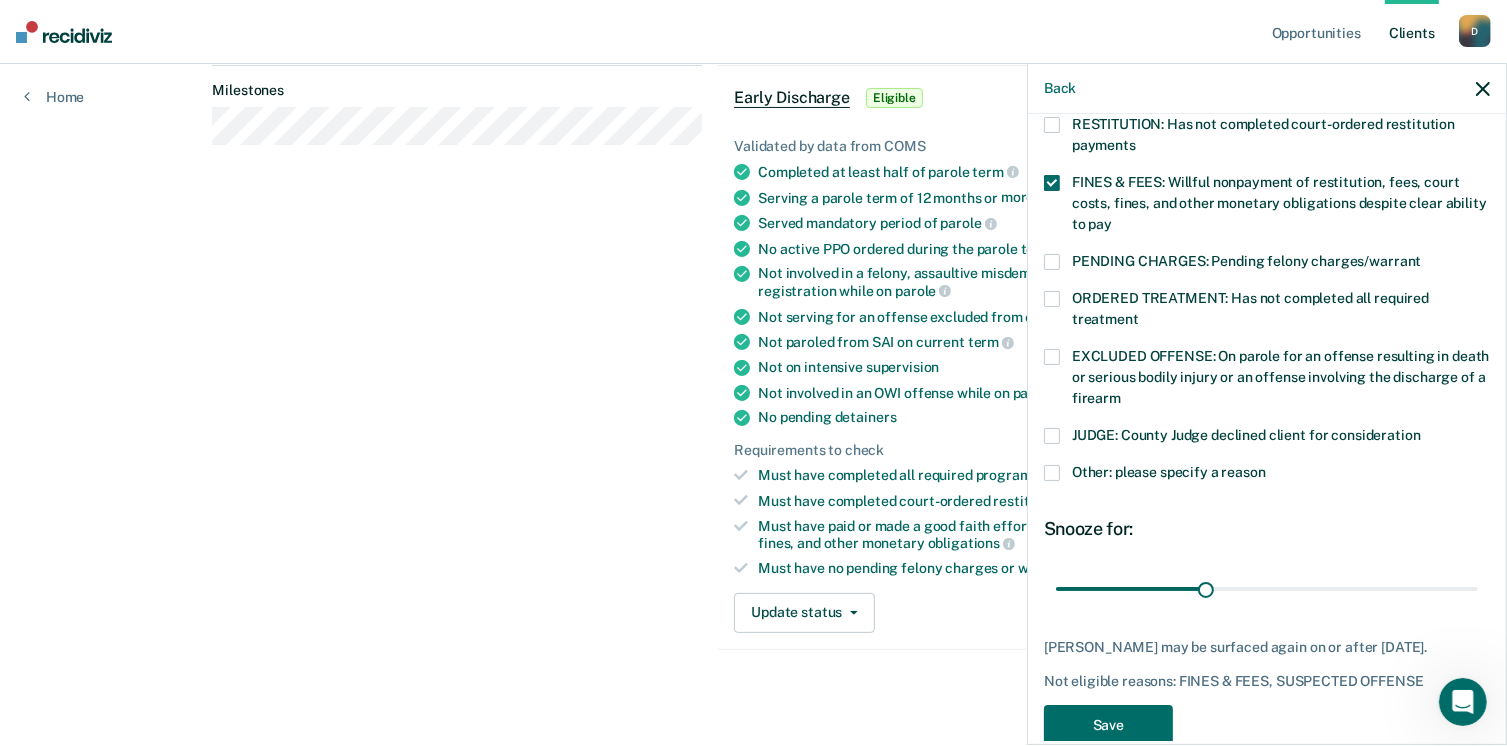 scroll, scrollTop: 568, scrollLeft: 0, axis: vertical 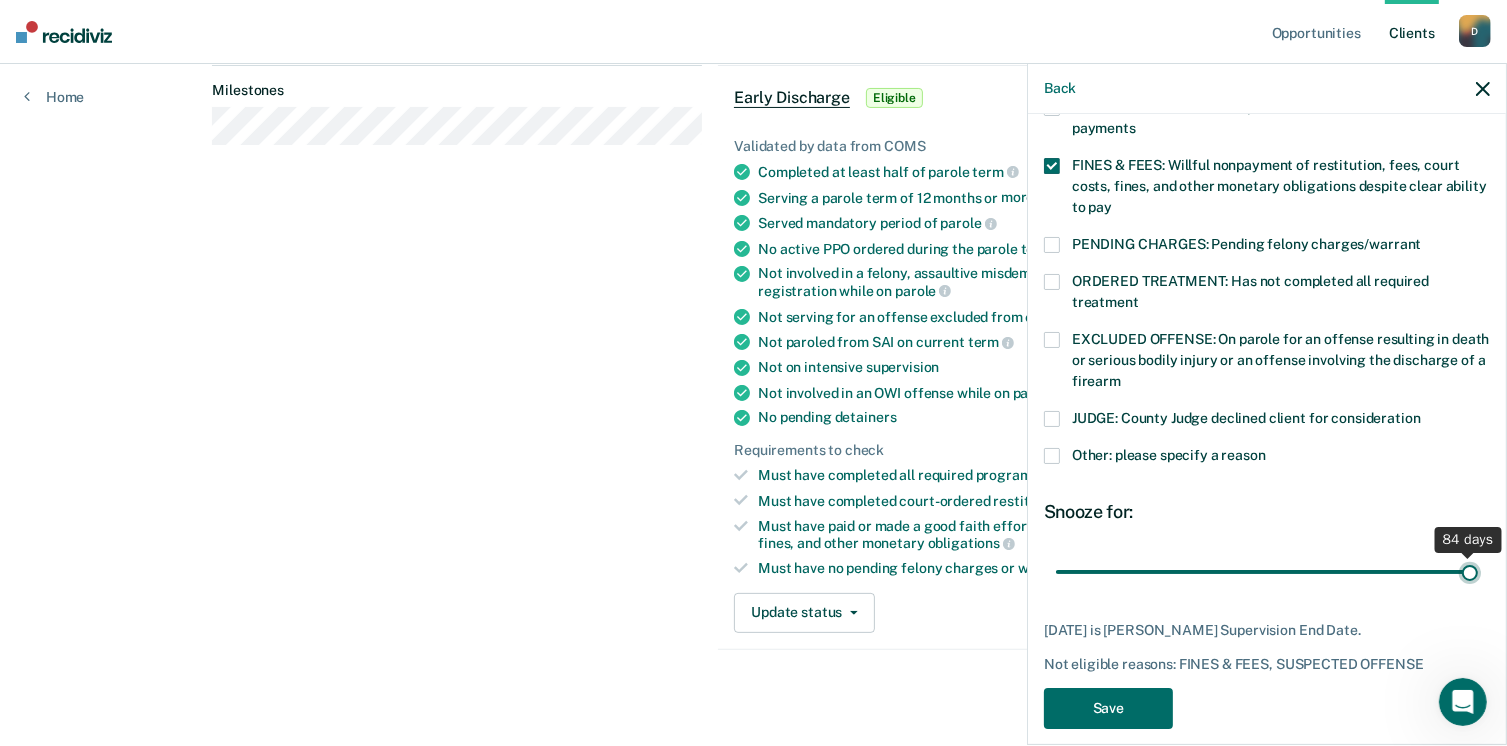 drag, startPoint x: 1204, startPoint y: 542, endPoint x: 1455, endPoint y: 529, distance: 251.33643 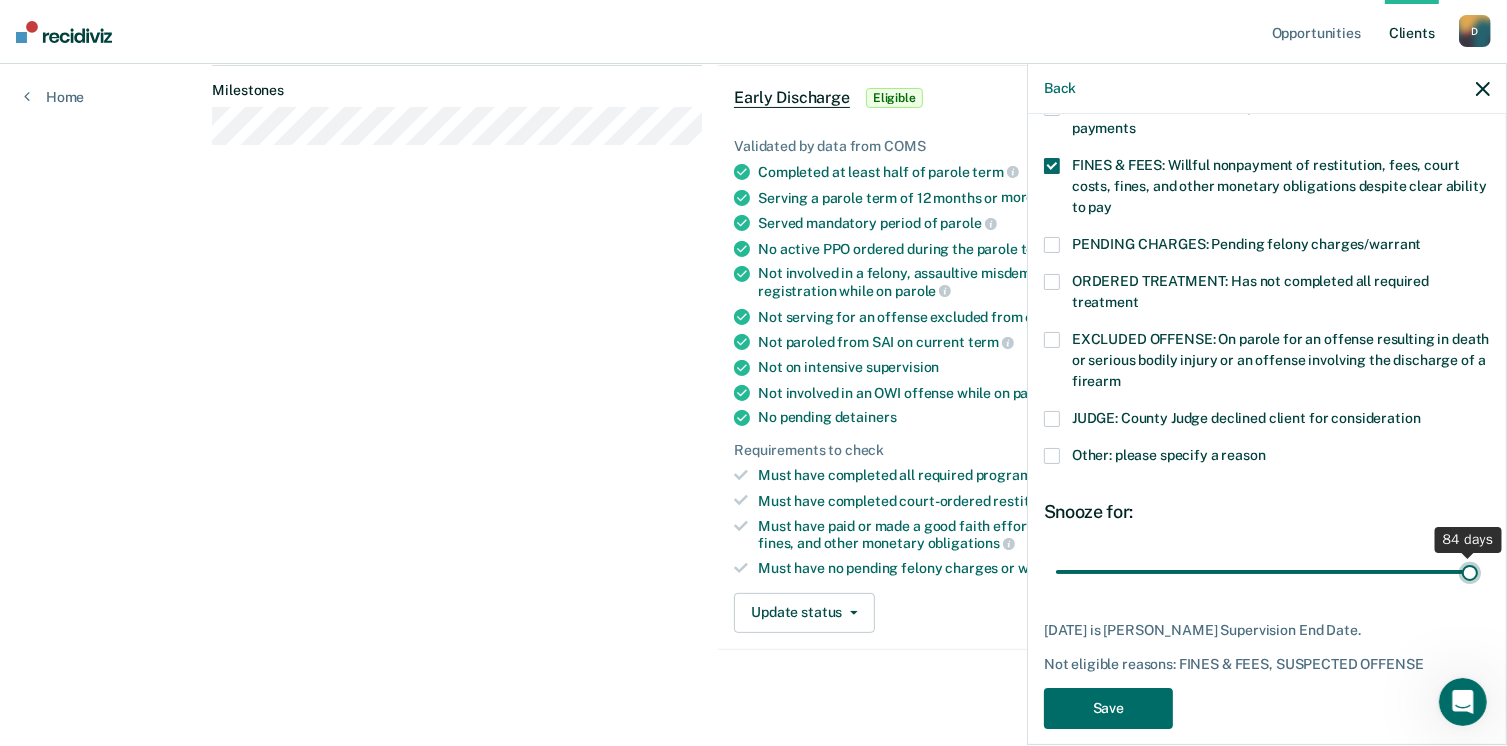 type on "84" 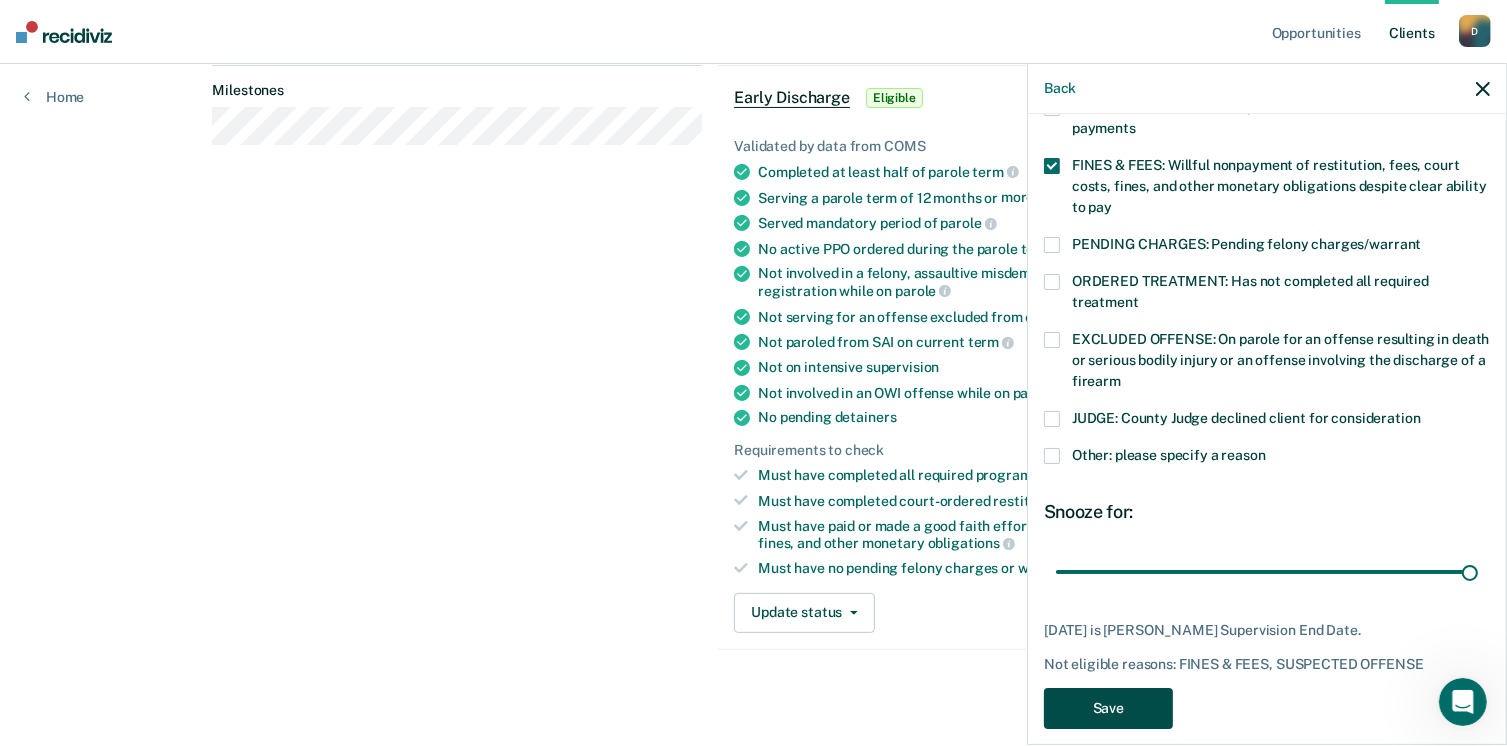click on "Save" at bounding box center (1108, 708) 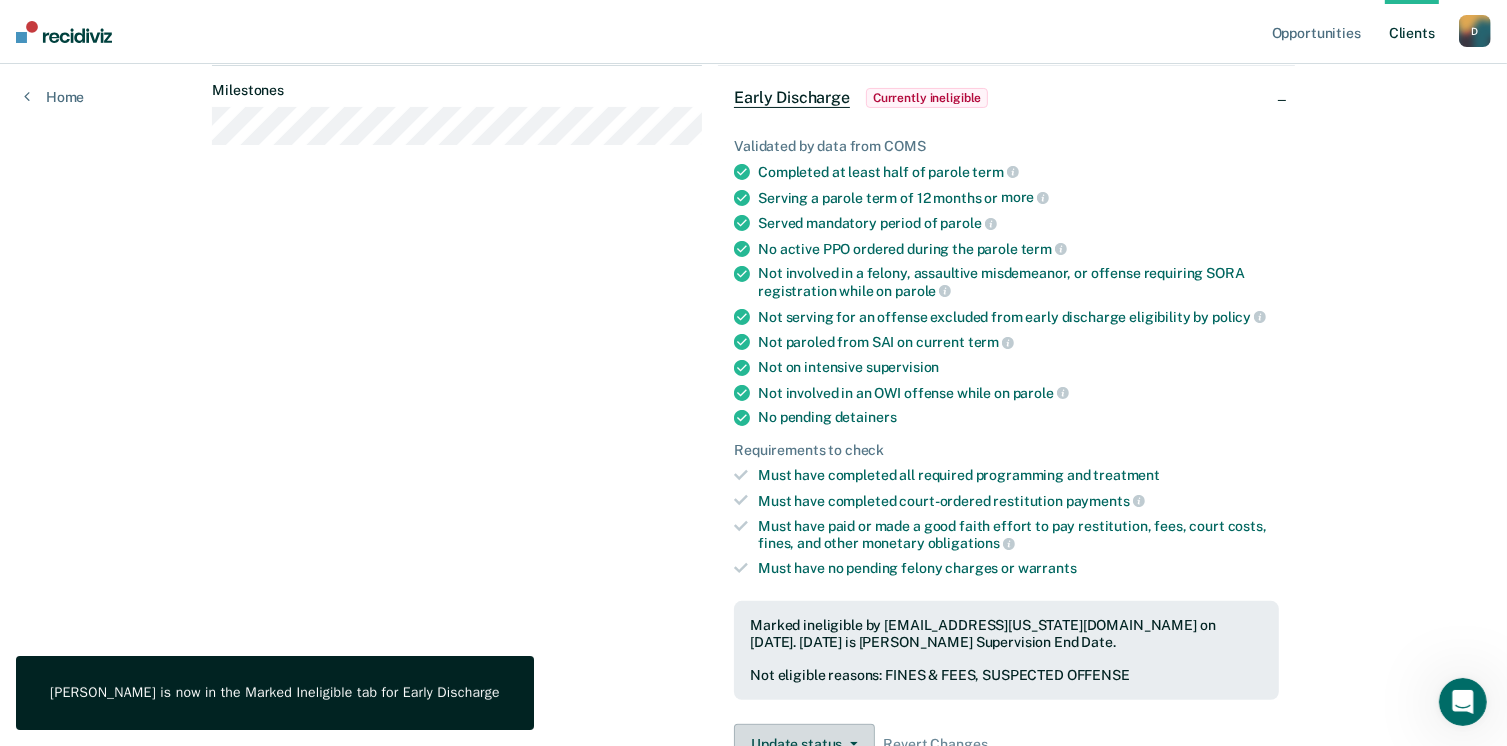 scroll, scrollTop: 381, scrollLeft: 0, axis: vertical 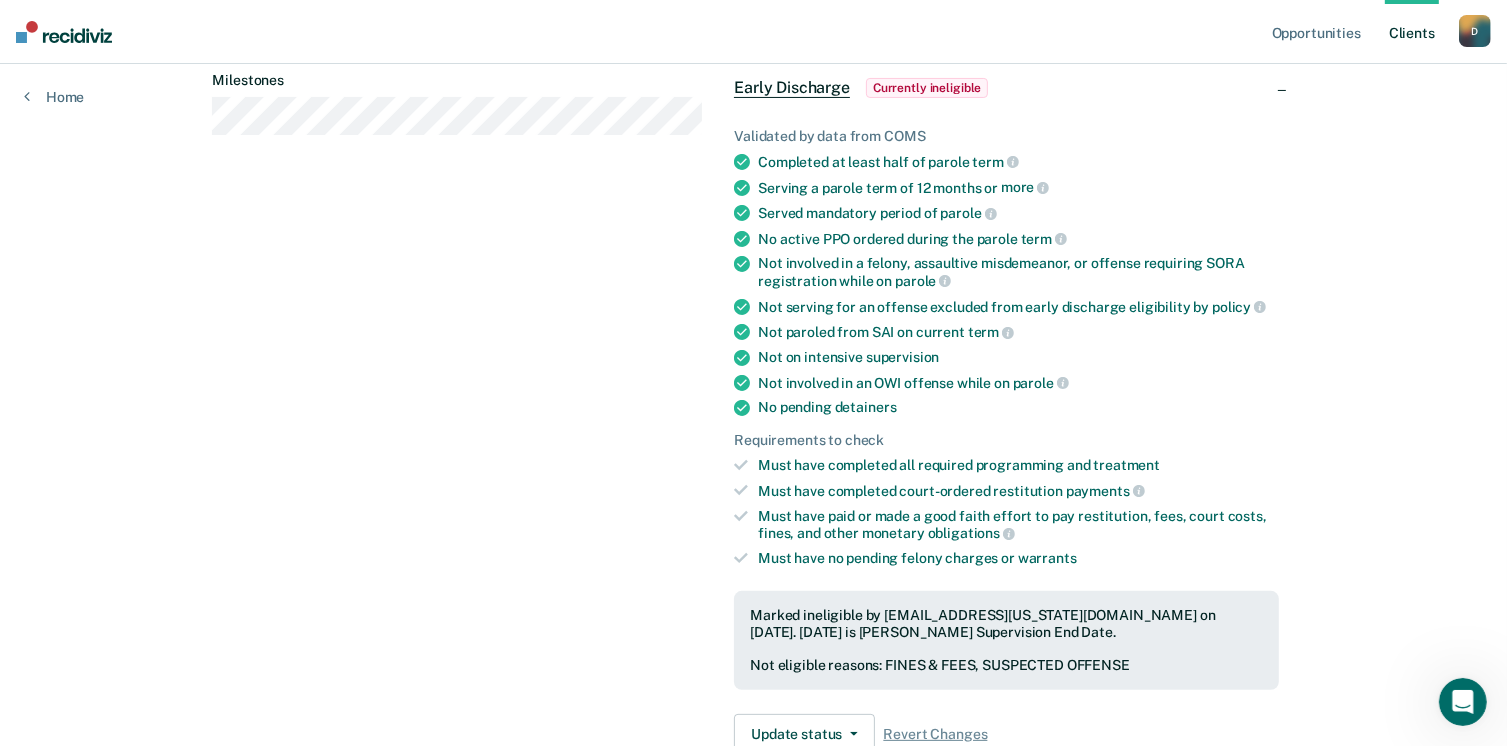 drag, startPoint x: 1512, startPoint y: 339, endPoint x: 1399, endPoint y: 33, distance: 326.19778 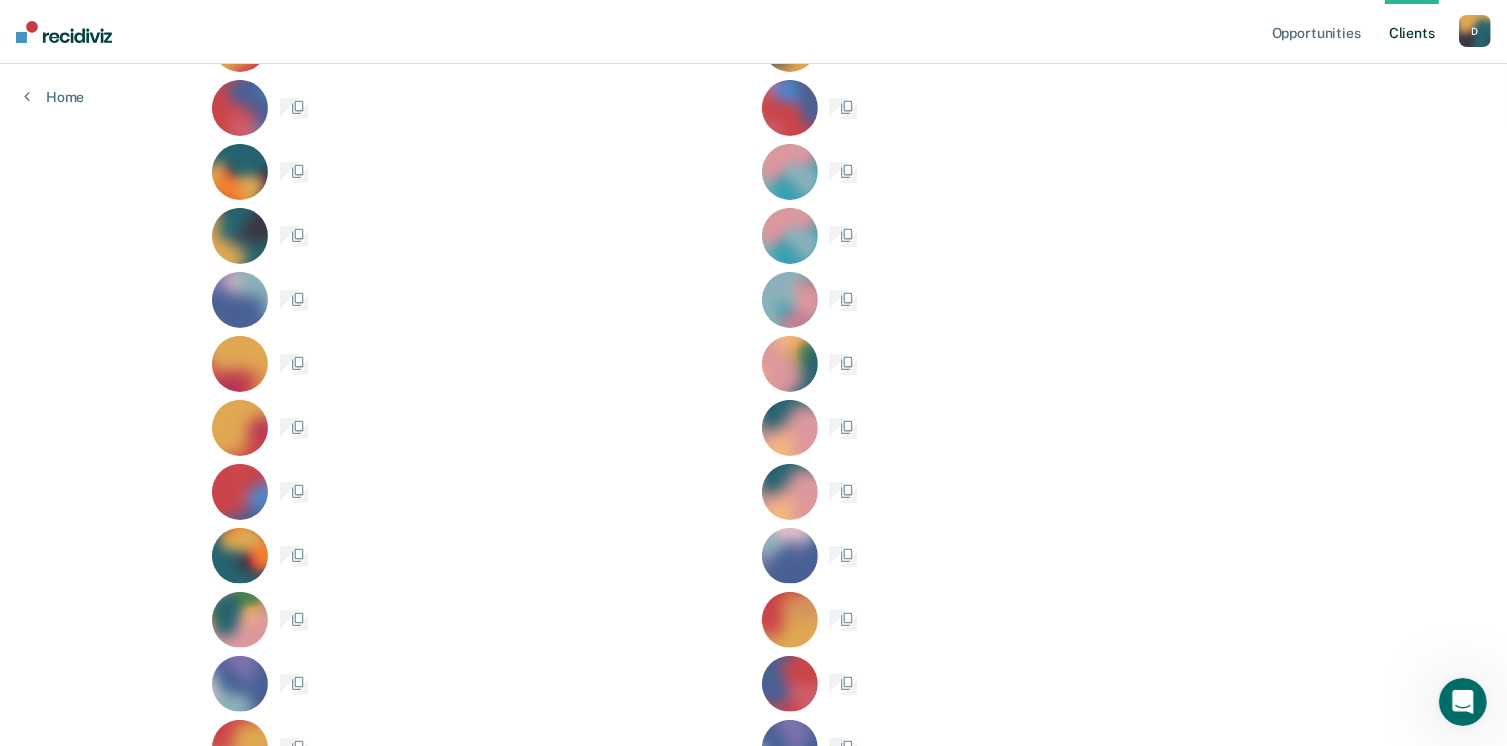 scroll, scrollTop: 0, scrollLeft: 0, axis: both 